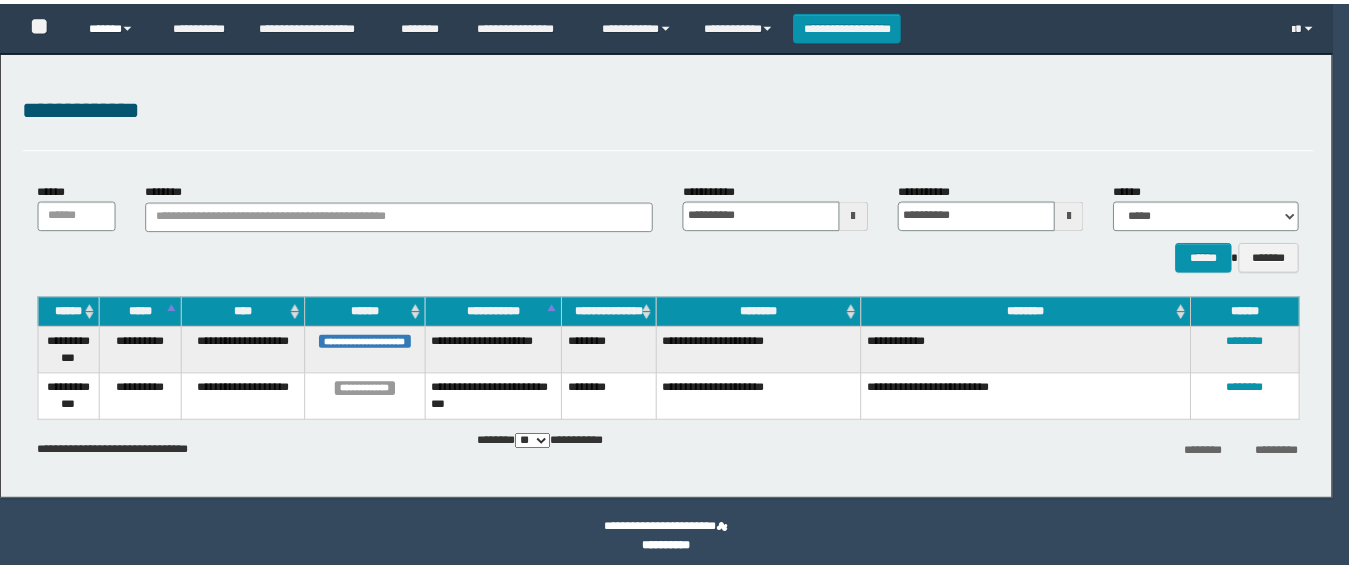 scroll, scrollTop: 0, scrollLeft: 0, axis: both 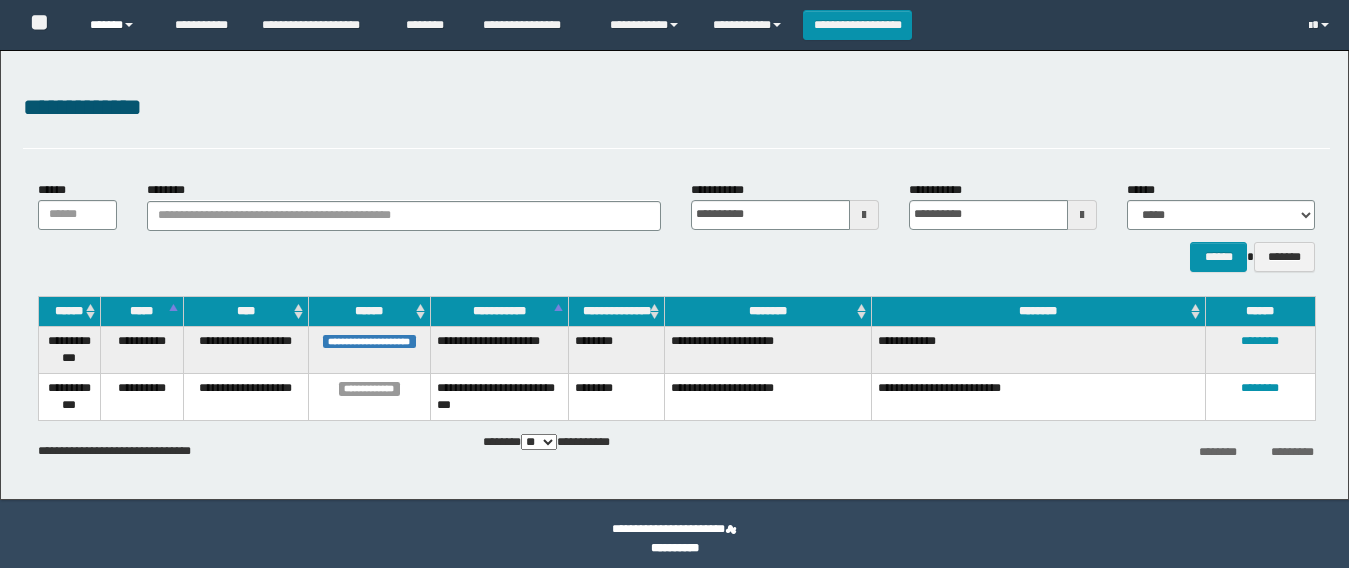 click on "******" at bounding box center [117, 25] 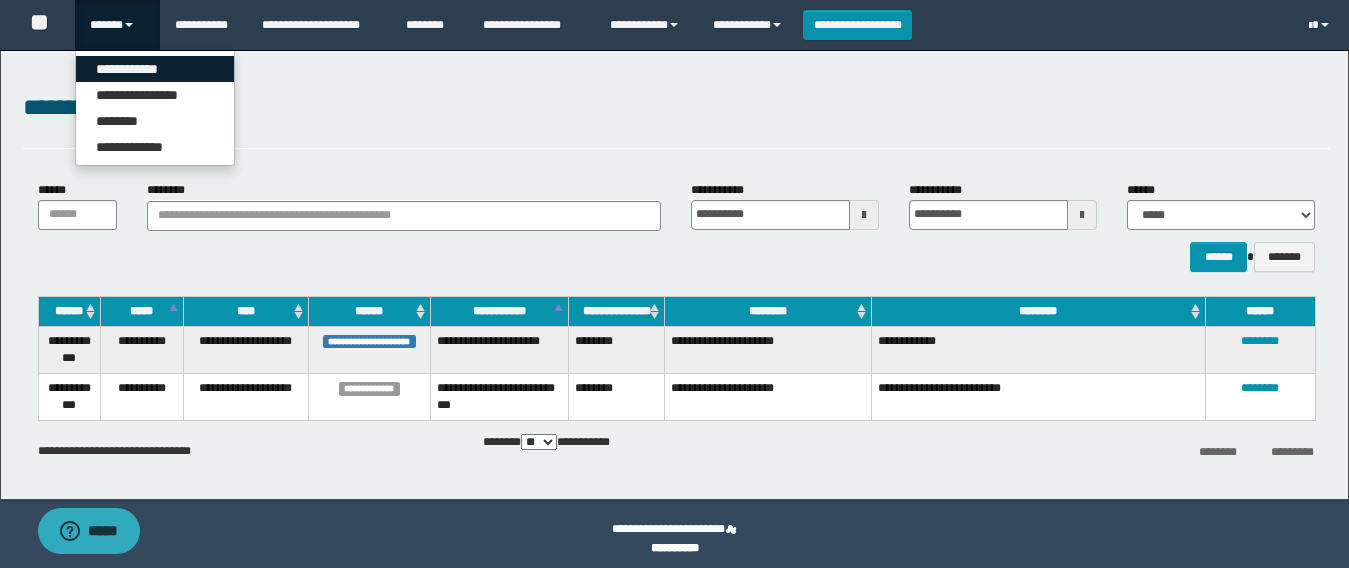 scroll, scrollTop: 0, scrollLeft: 0, axis: both 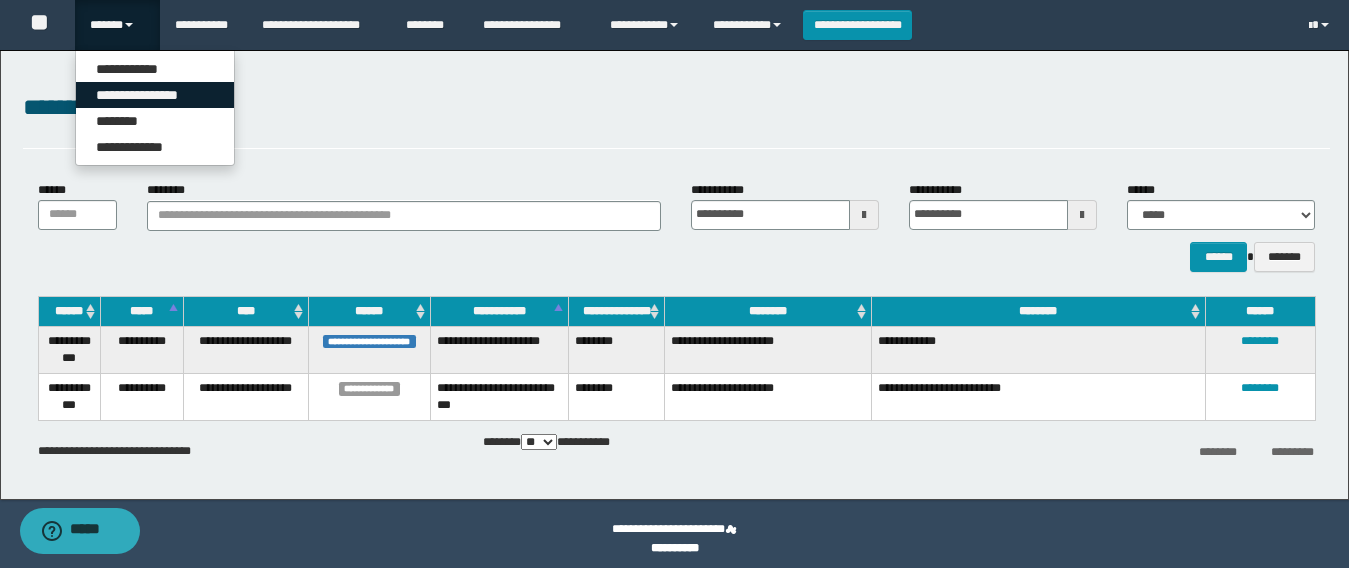 click on "**********" at bounding box center [155, 95] 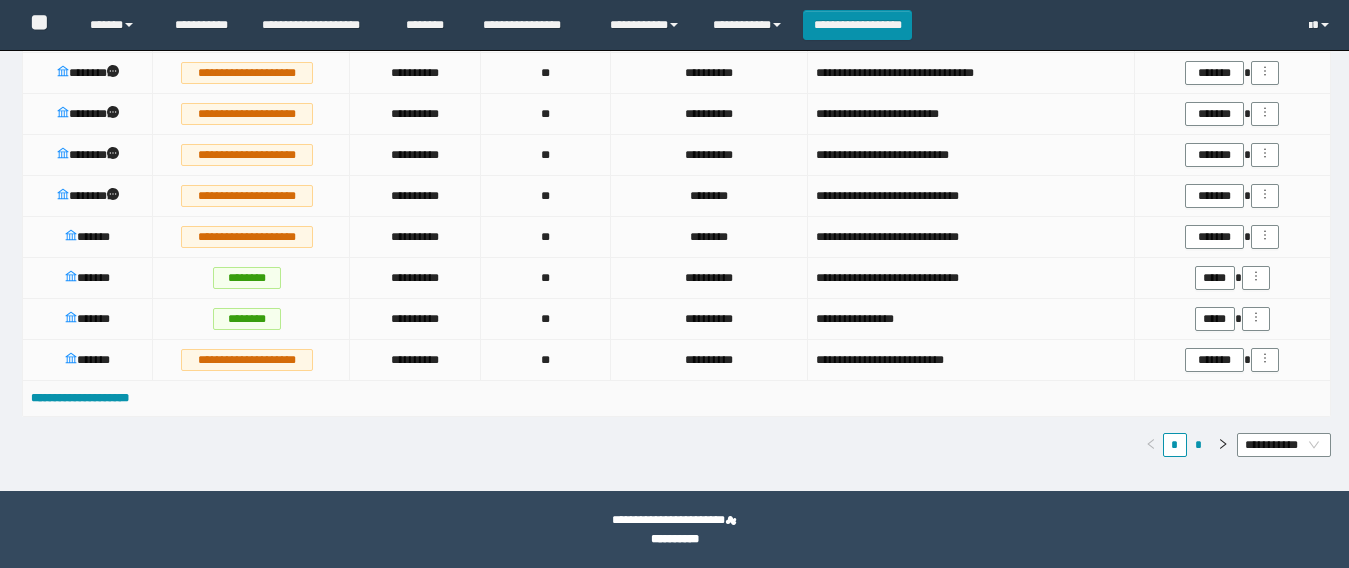 scroll, scrollTop: 1822, scrollLeft: 0, axis: vertical 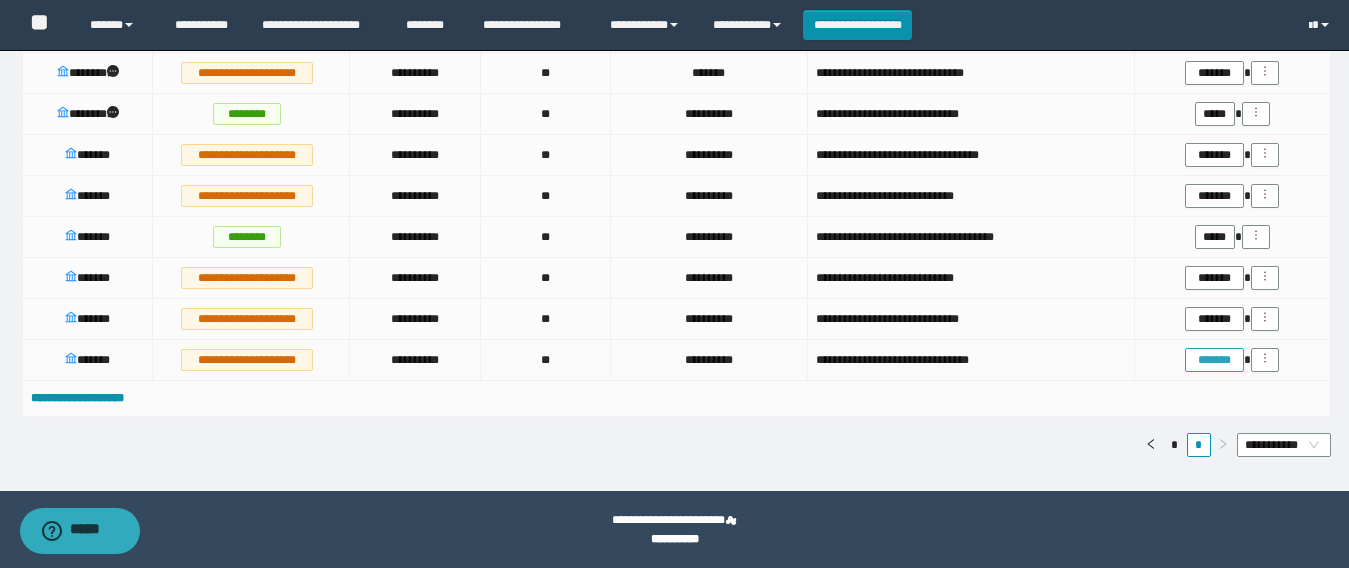click on "*******" at bounding box center (1214, 360) 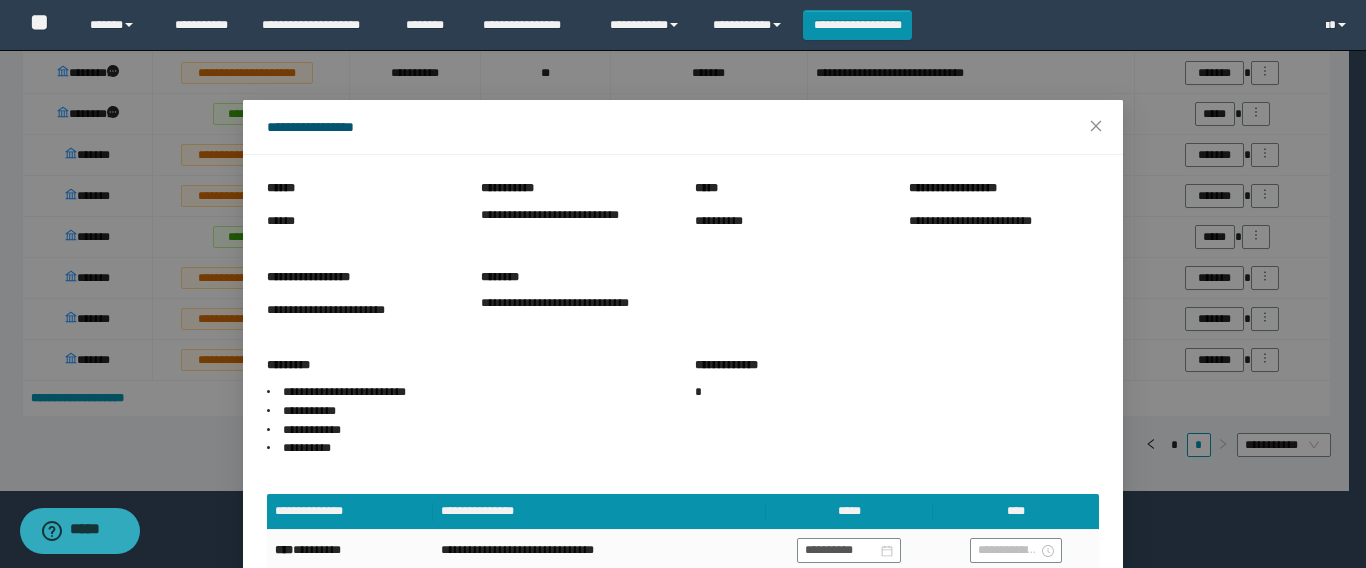 scroll, scrollTop: 105, scrollLeft: 0, axis: vertical 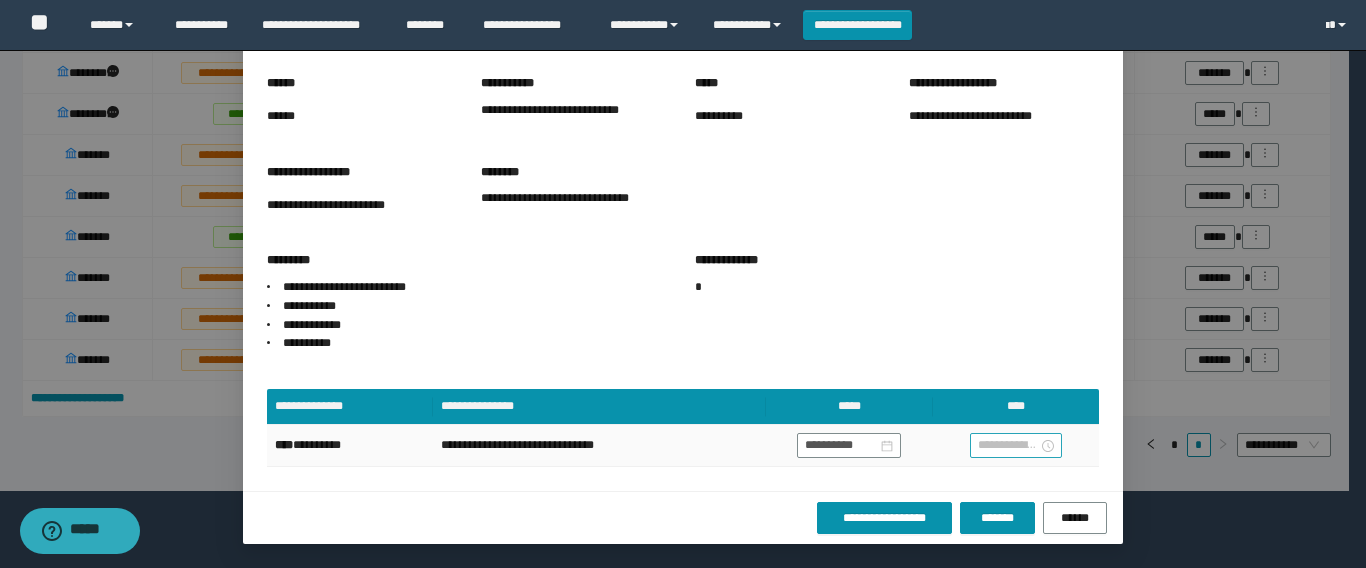 click at bounding box center (1008, 445) 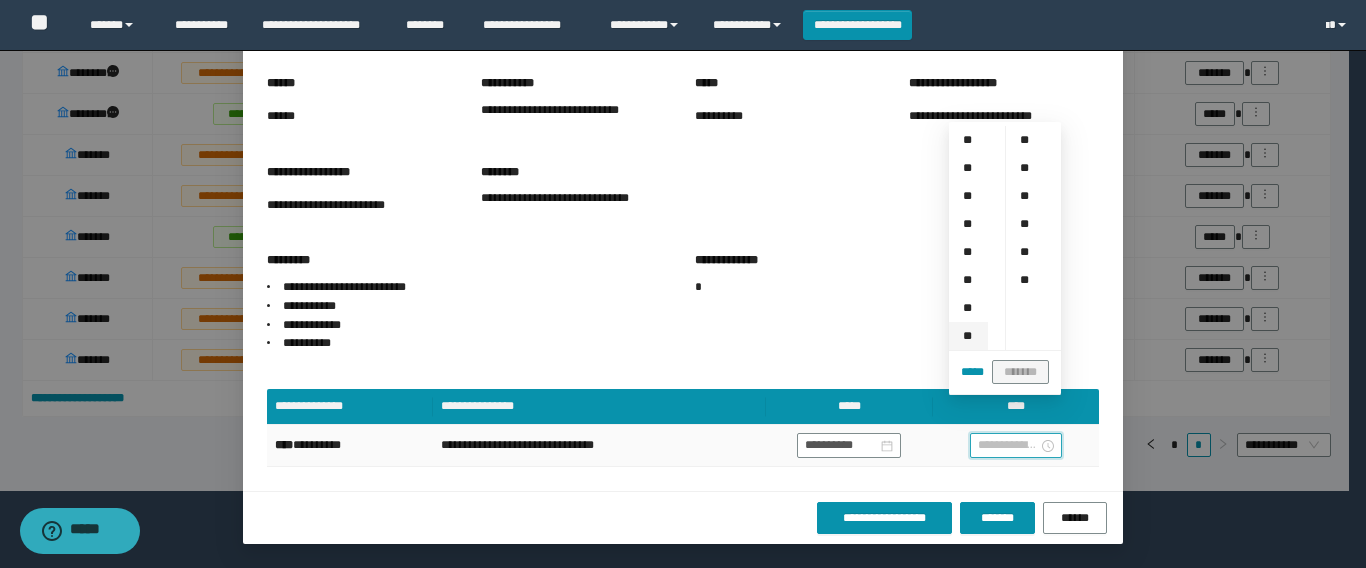click on "**" at bounding box center (968, 336) 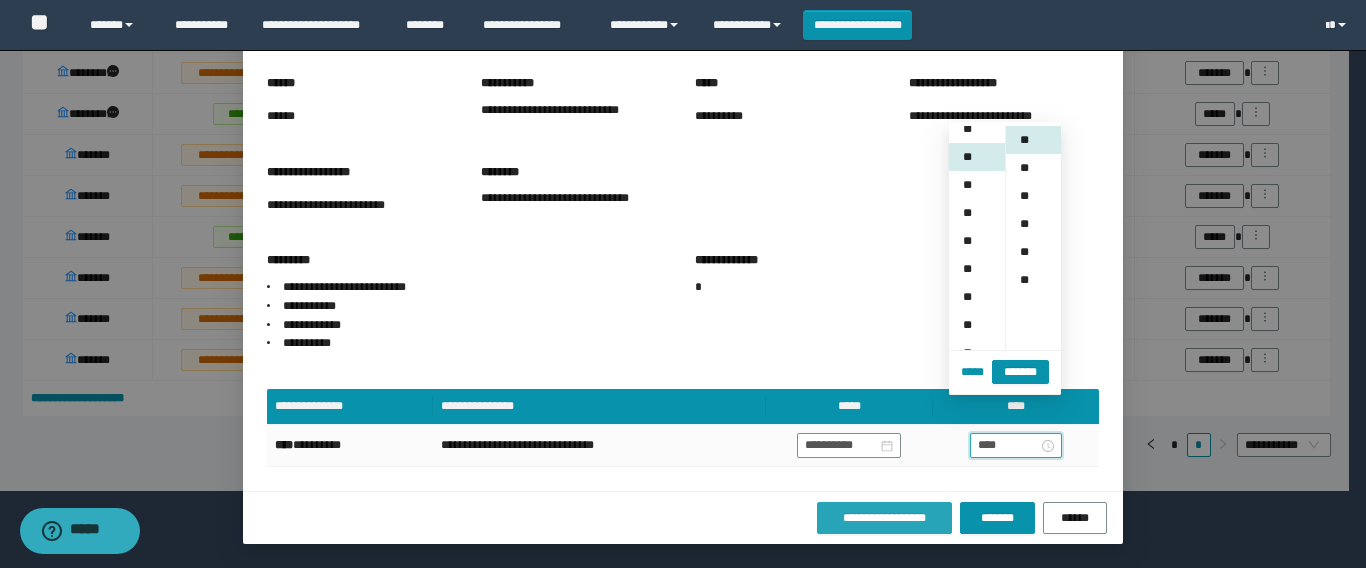 scroll, scrollTop: 196, scrollLeft: 0, axis: vertical 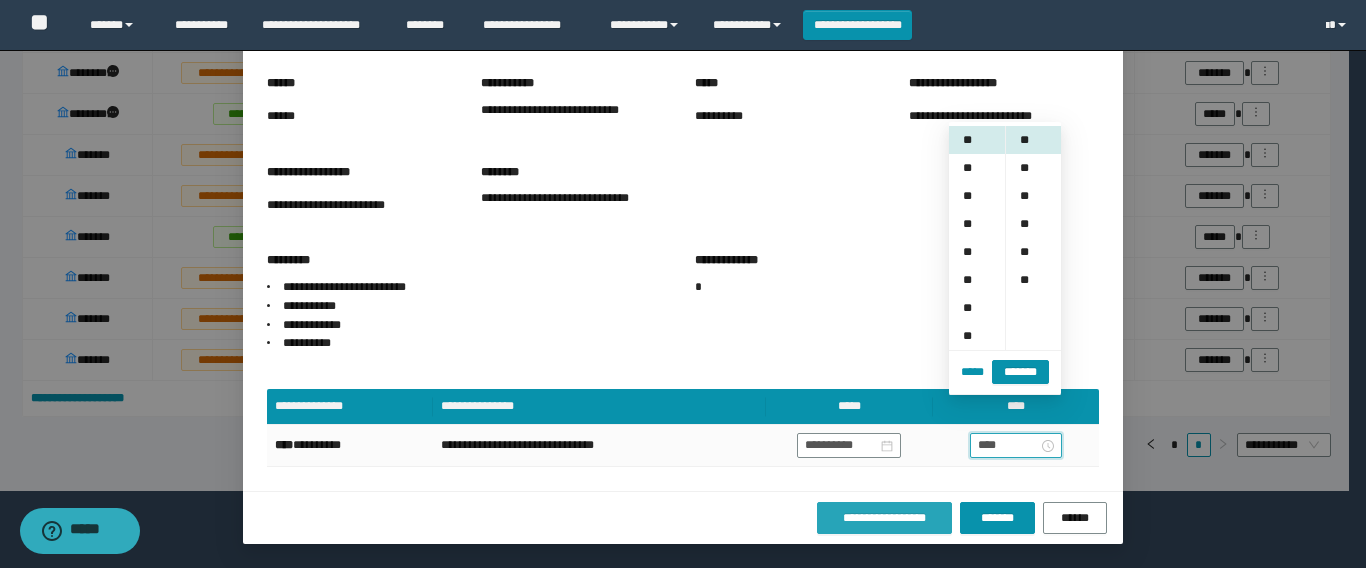 click on "**********" at bounding box center (884, 518) 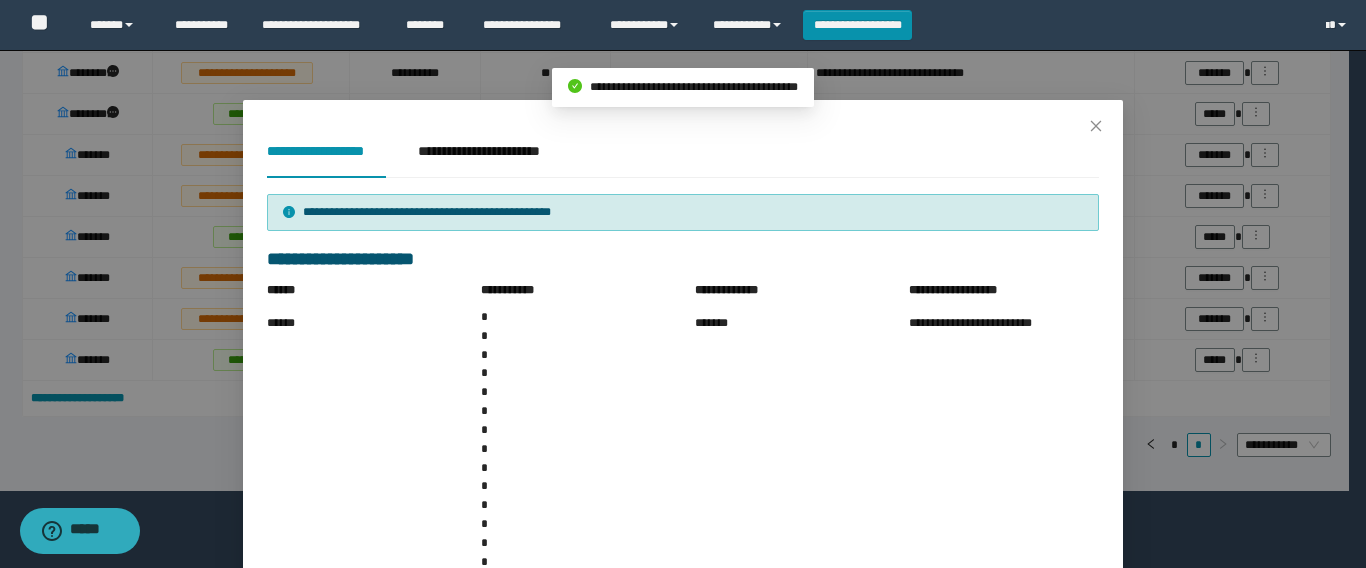 scroll, scrollTop: 0, scrollLeft: 0, axis: both 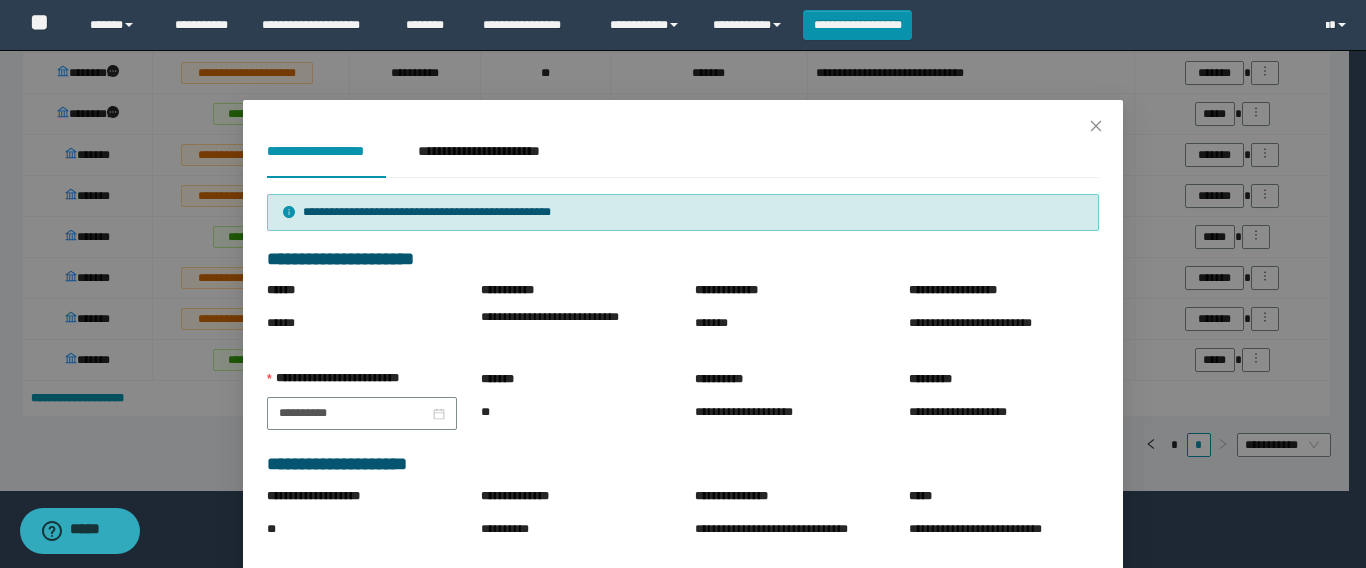 click on "**********" at bounding box center [897, 750] 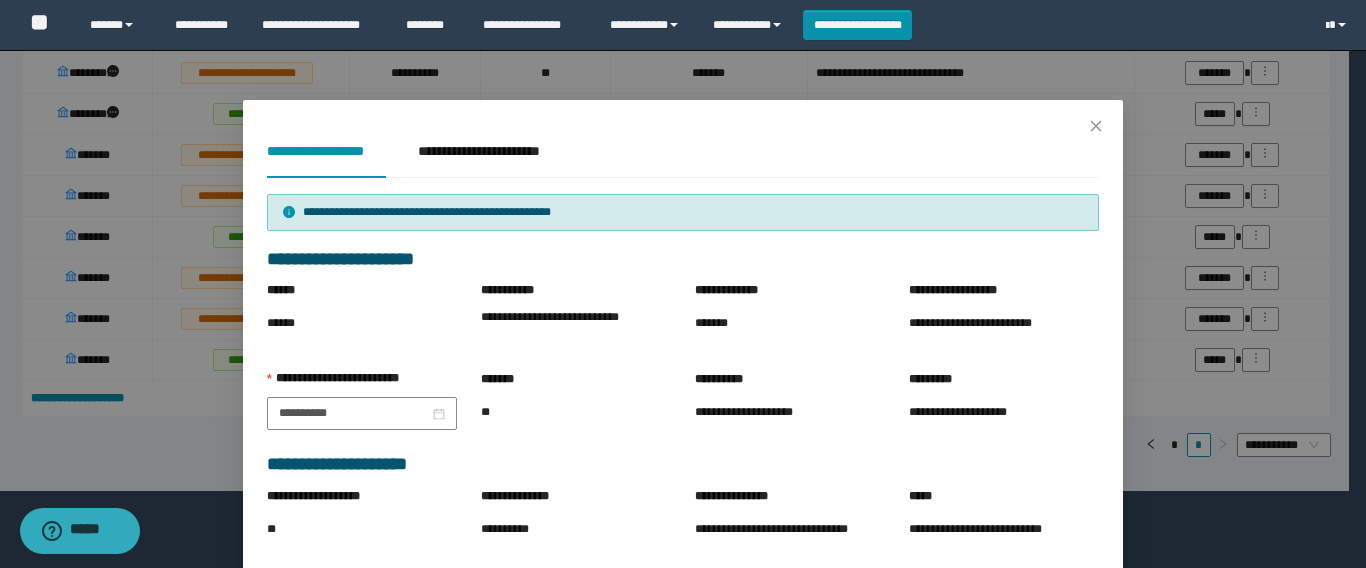 scroll, scrollTop: 452, scrollLeft: 0, axis: vertical 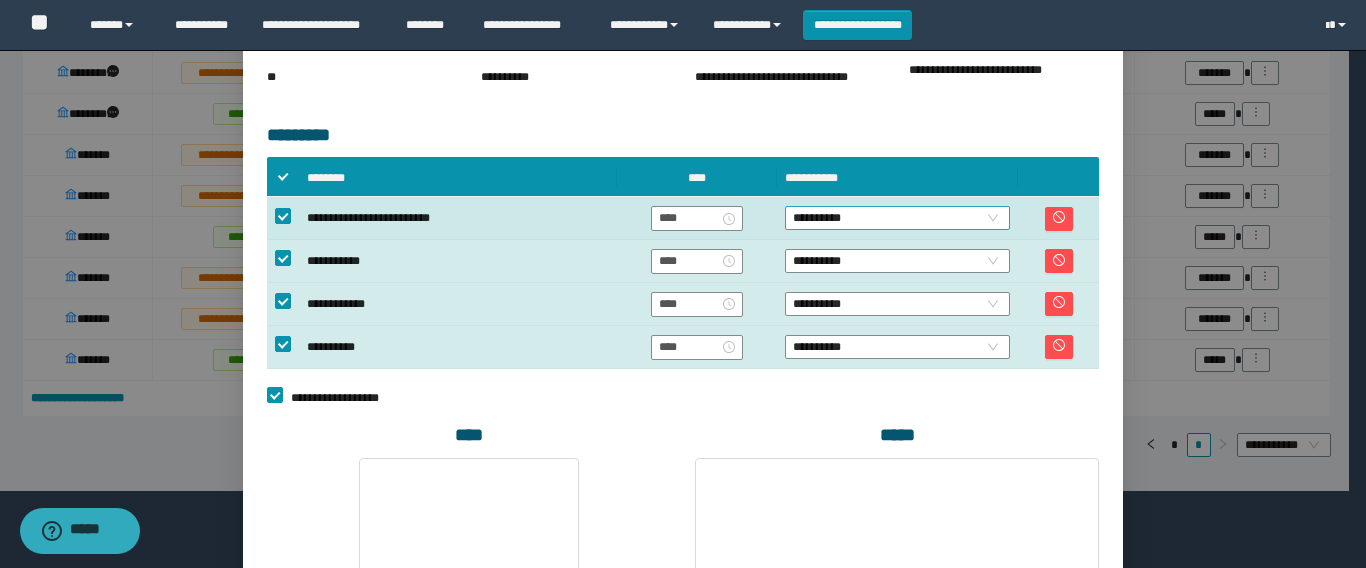 click on "**********" at bounding box center (897, 218) 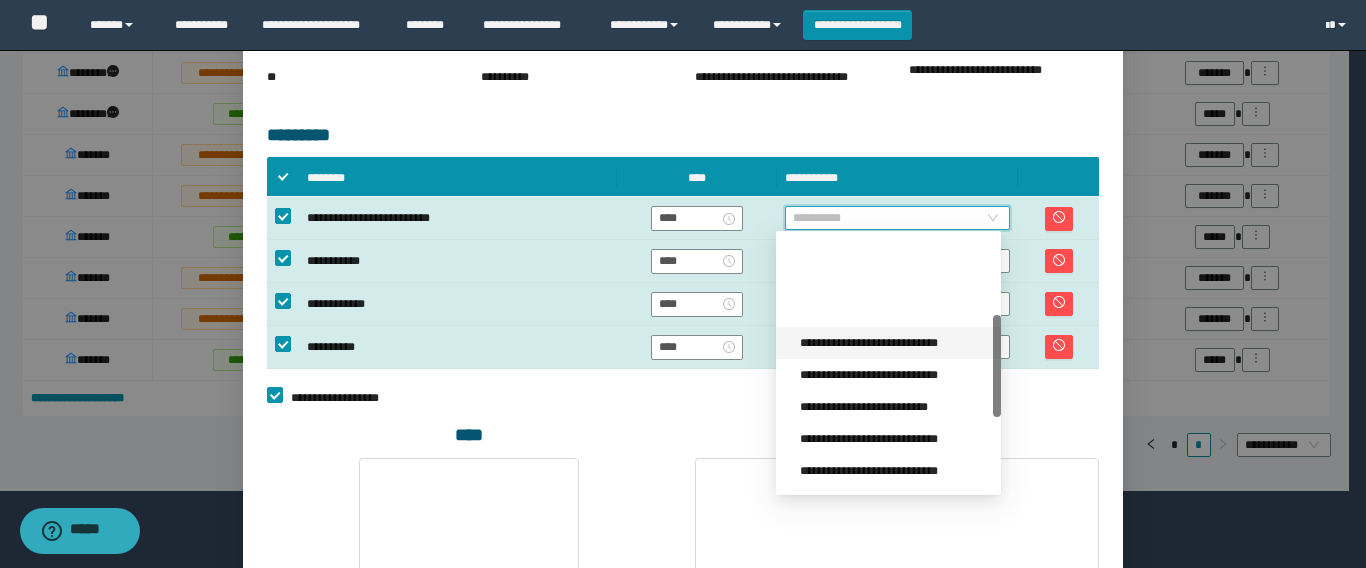 scroll, scrollTop: 200, scrollLeft: 0, axis: vertical 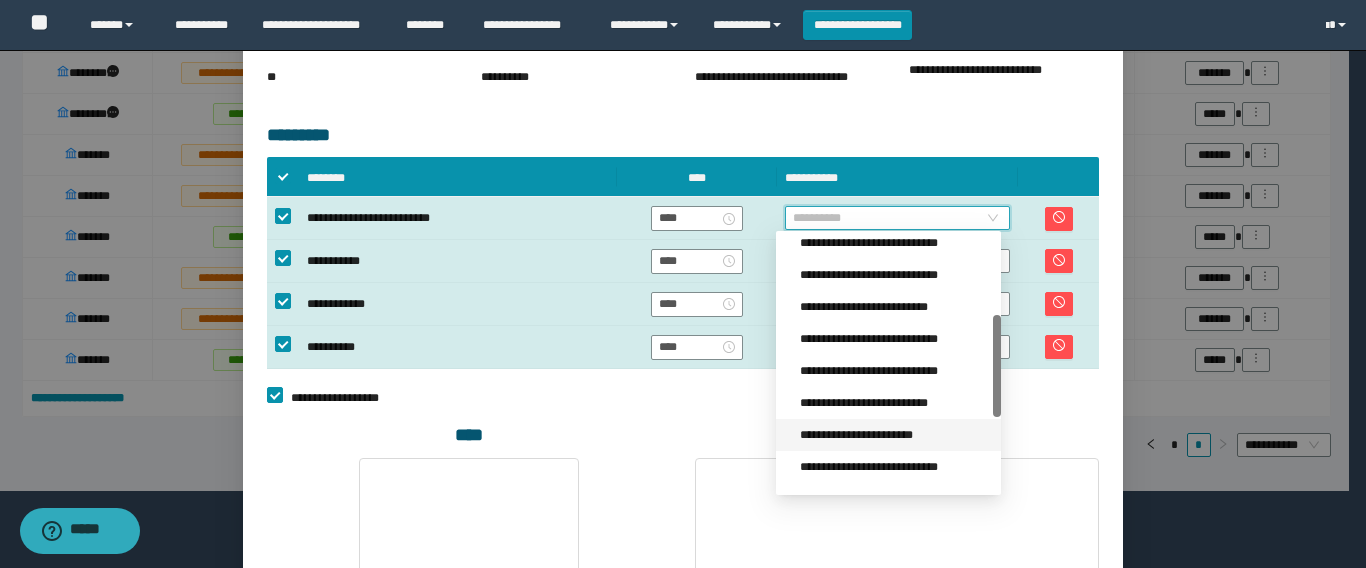 click on "**********" at bounding box center (894, 435) 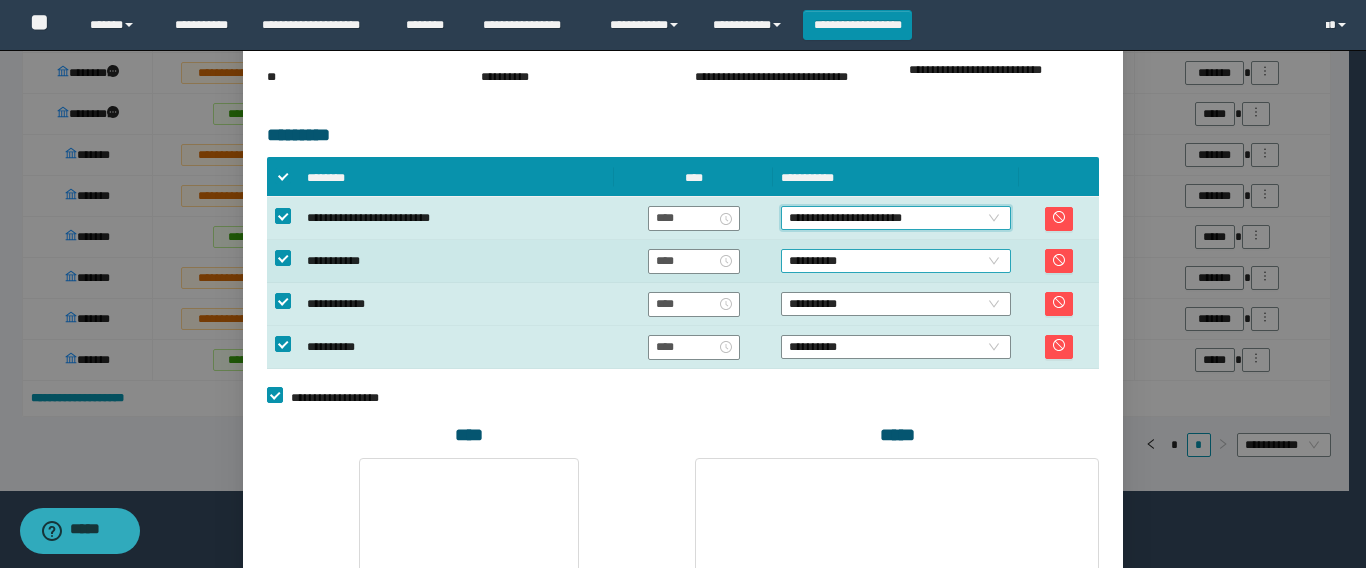 click on "**********" at bounding box center [896, 261] 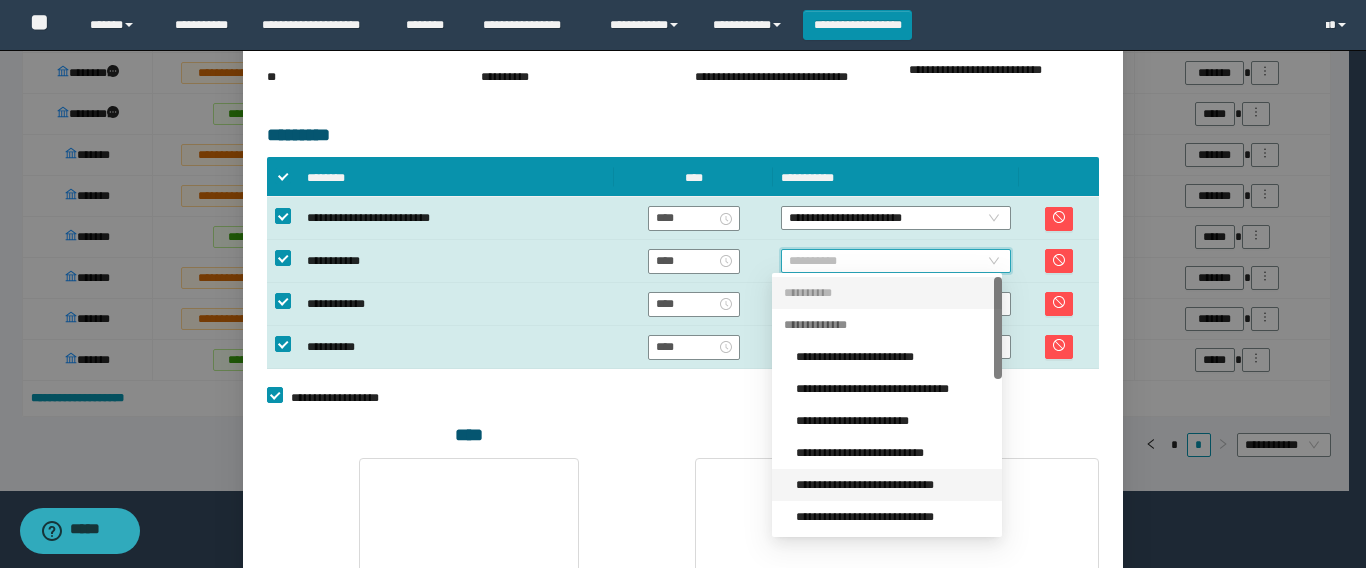 click on "**********" at bounding box center [893, 485] 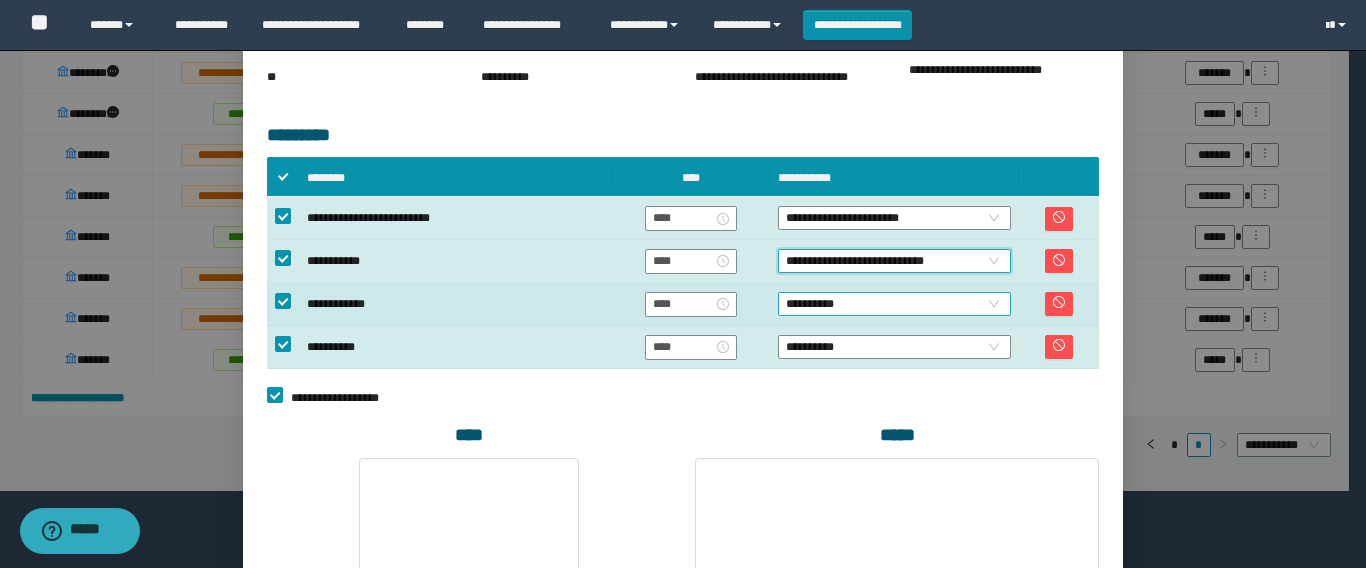click on "**********" at bounding box center (894, 304) 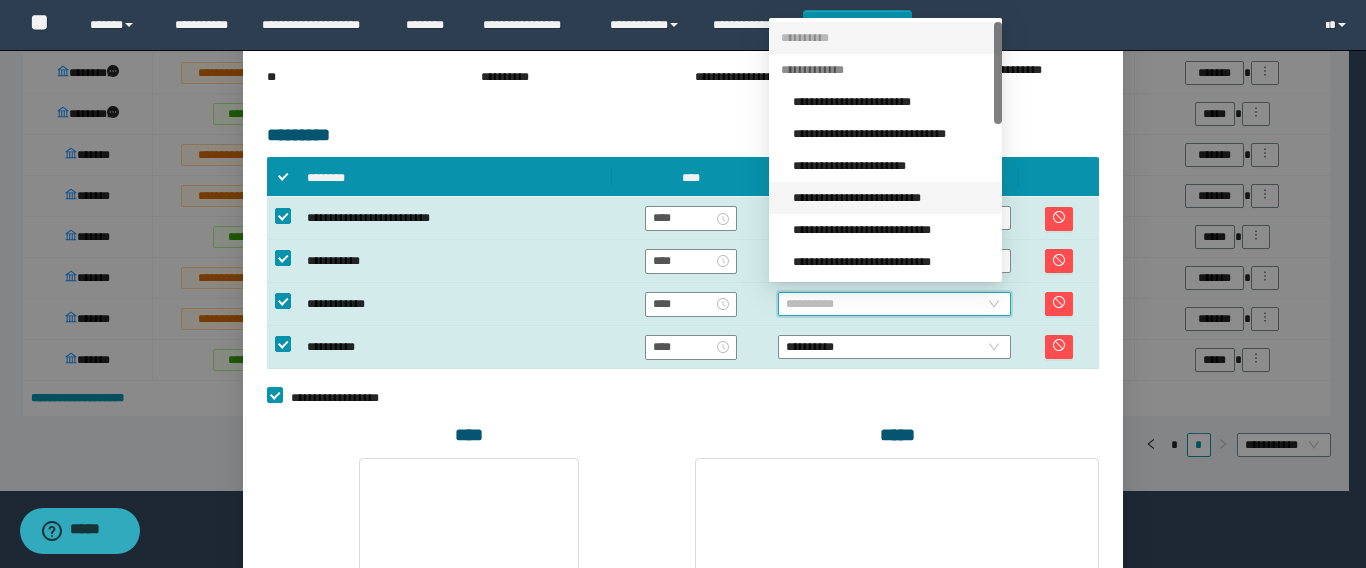 click on "**********" at bounding box center (891, 198) 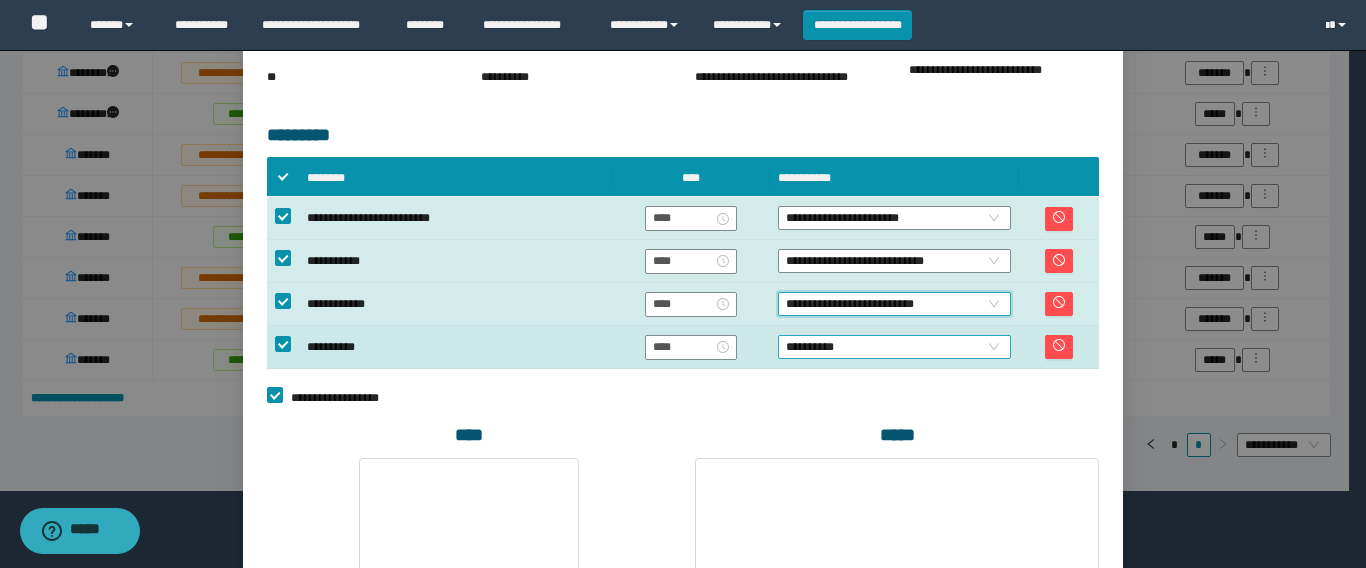 click on "**********" at bounding box center (894, 347) 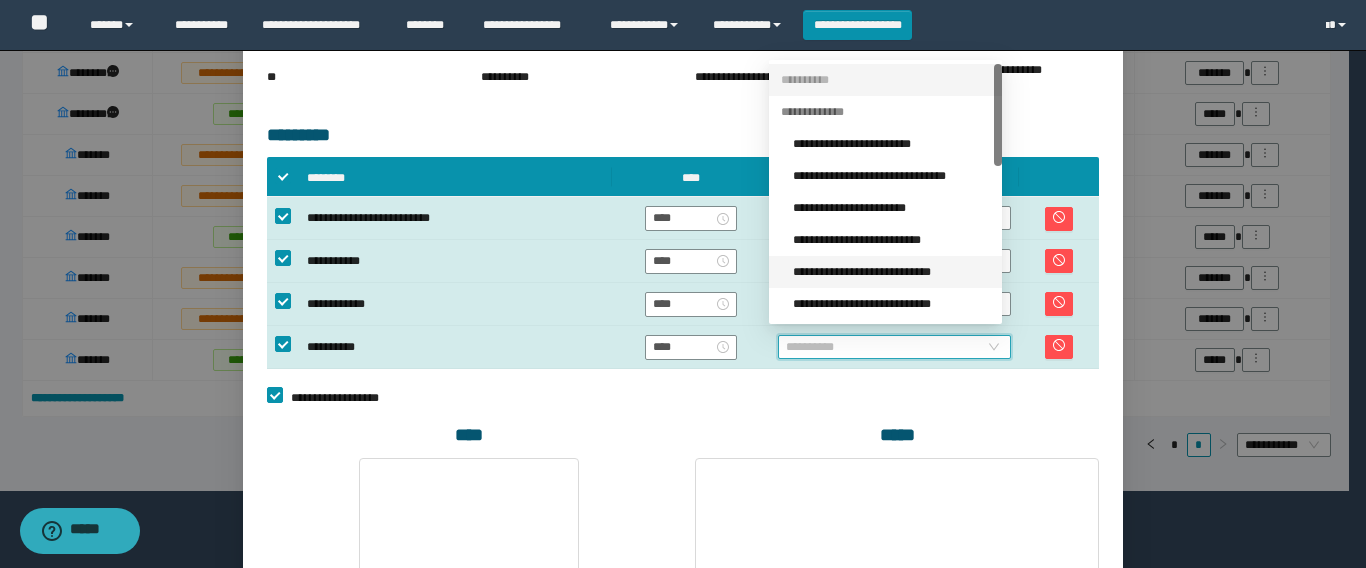 scroll, scrollTop: 100, scrollLeft: 0, axis: vertical 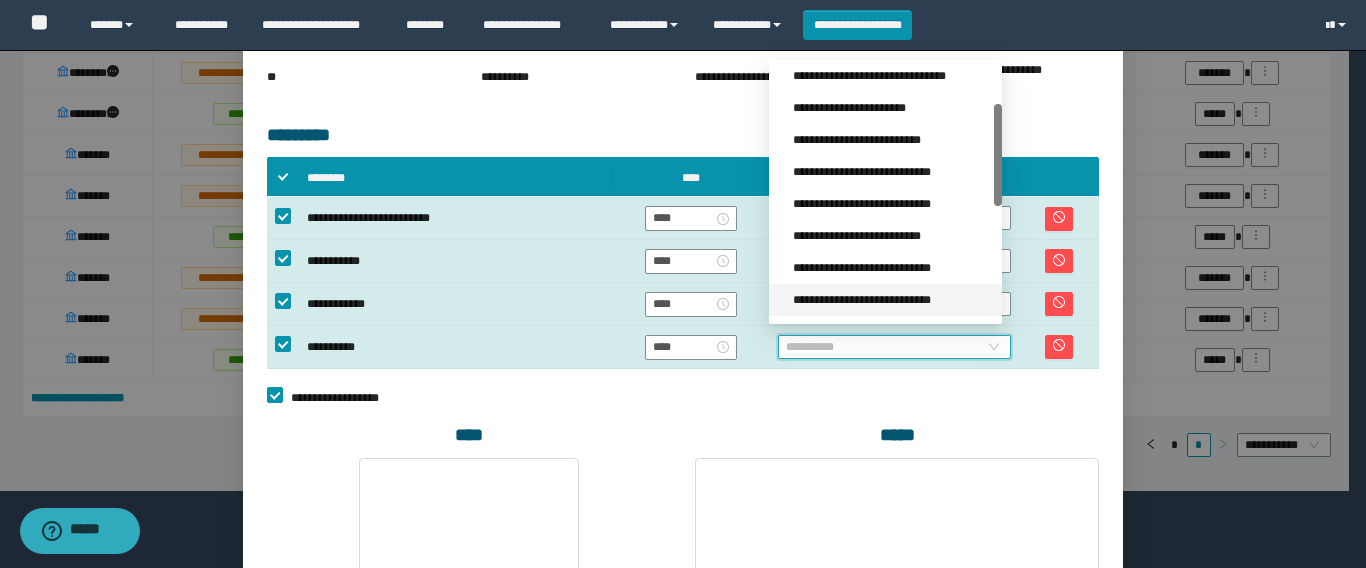 click on "**********" at bounding box center [891, 300] 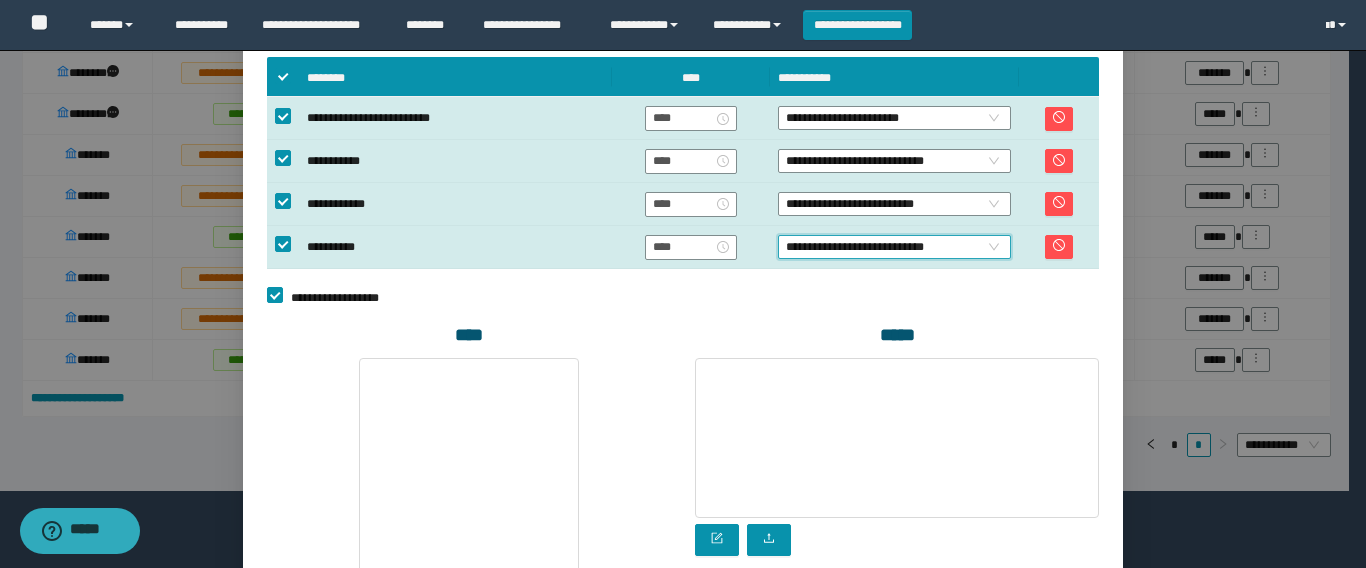 scroll, scrollTop: 747, scrollLeft: 0, axis: vertical 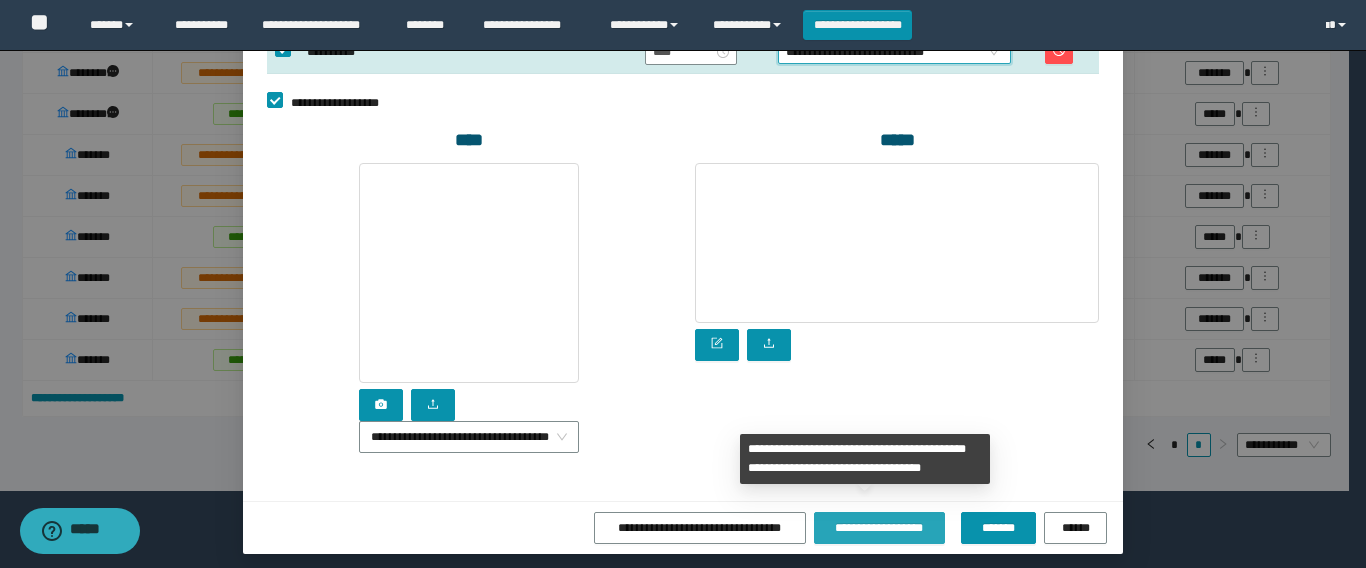 click on "**********" at bounding box center [879, 528] 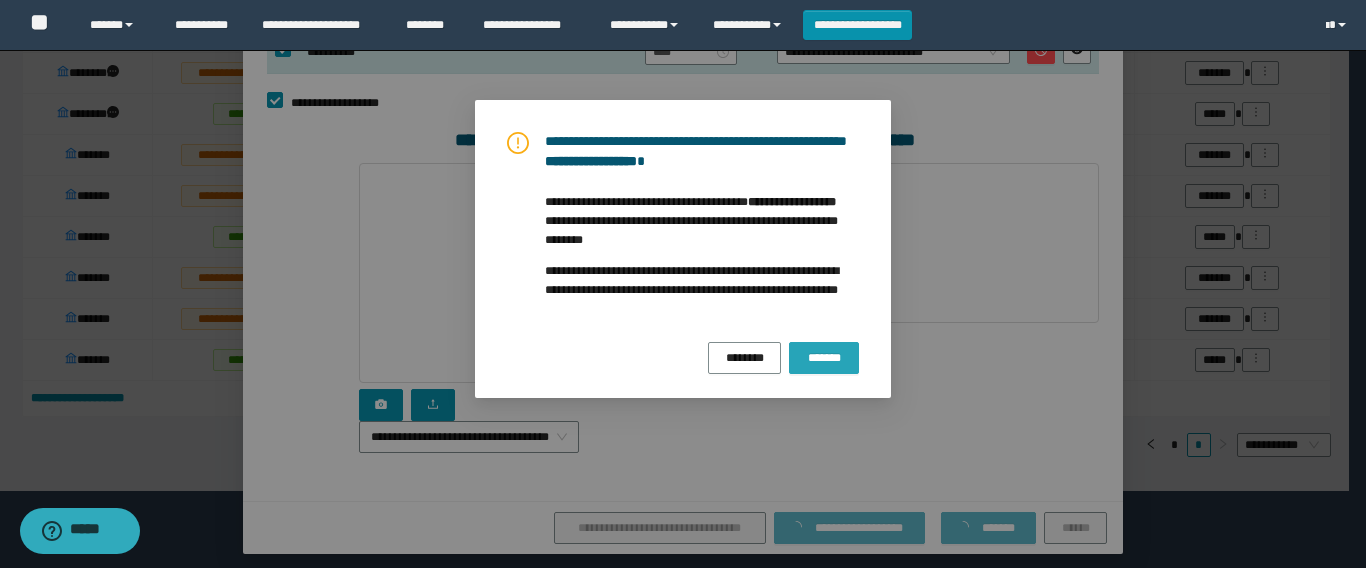click on "*******" at bounding box center [824, 357] 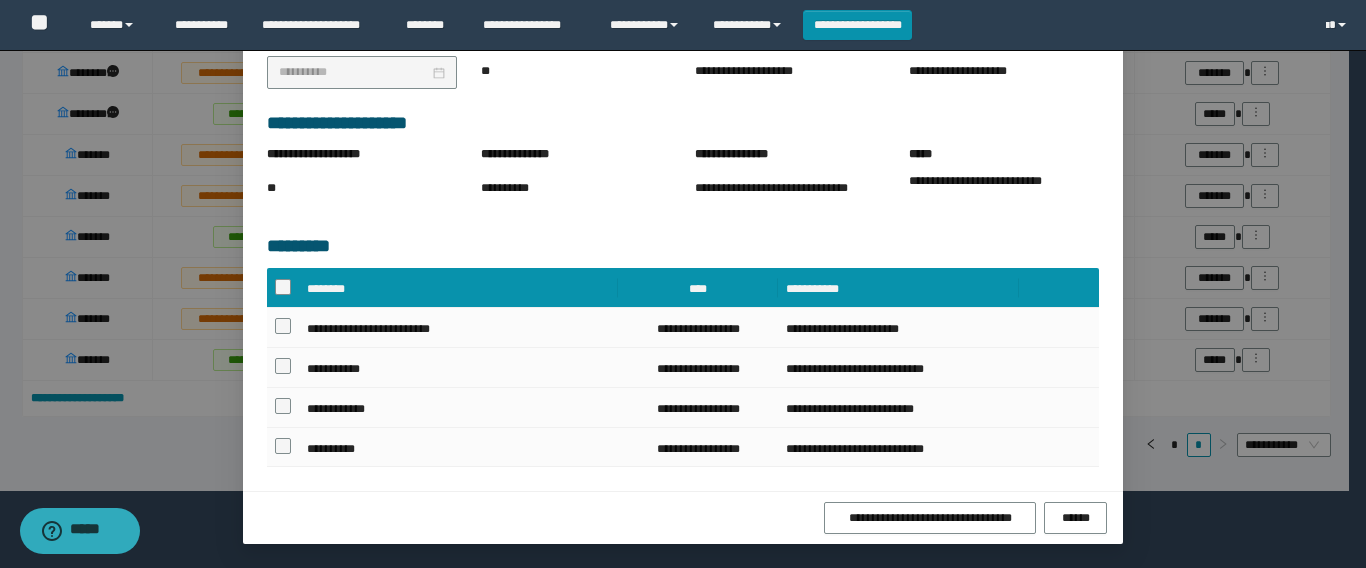 scroll, scrollTop: 384, scrollLeft: 0, axis: vertical 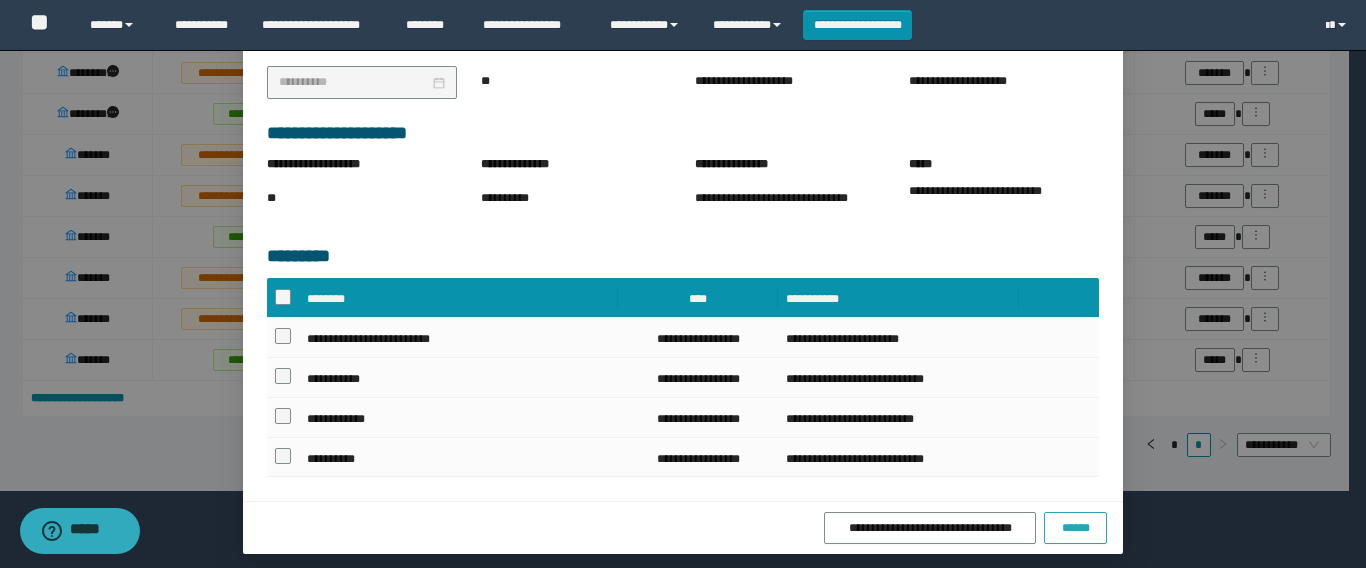 click on "******" at bounding box center [1075, 528] 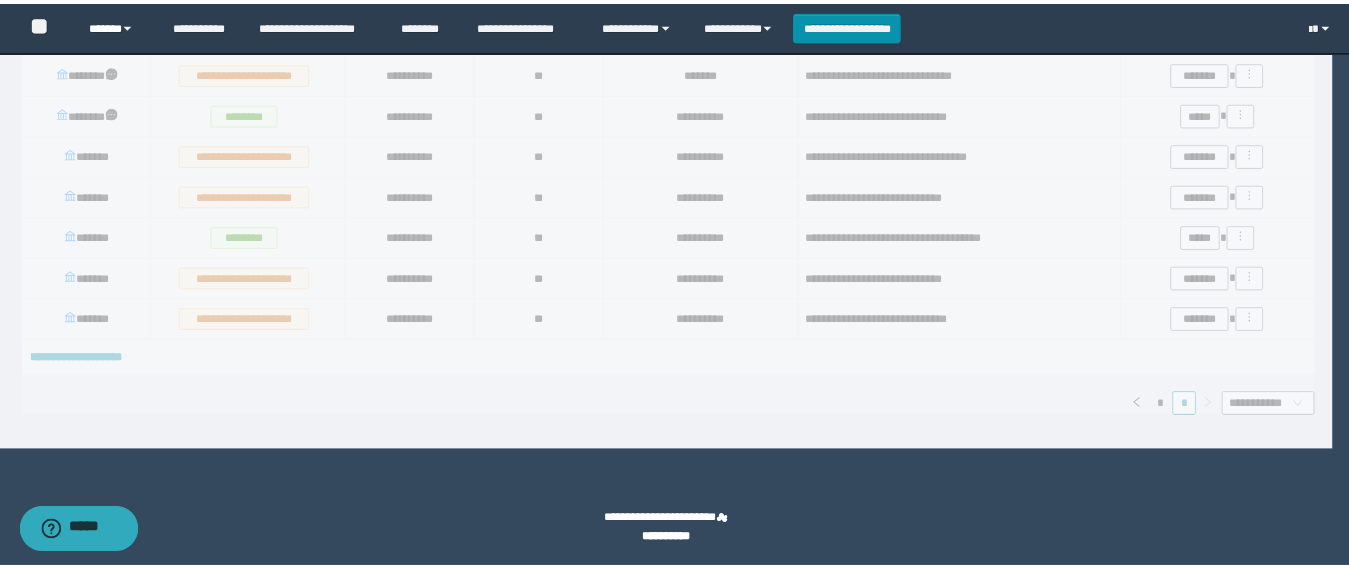 scroll, scrollTop: 1084, scrollLeft: 0, axis: vertical 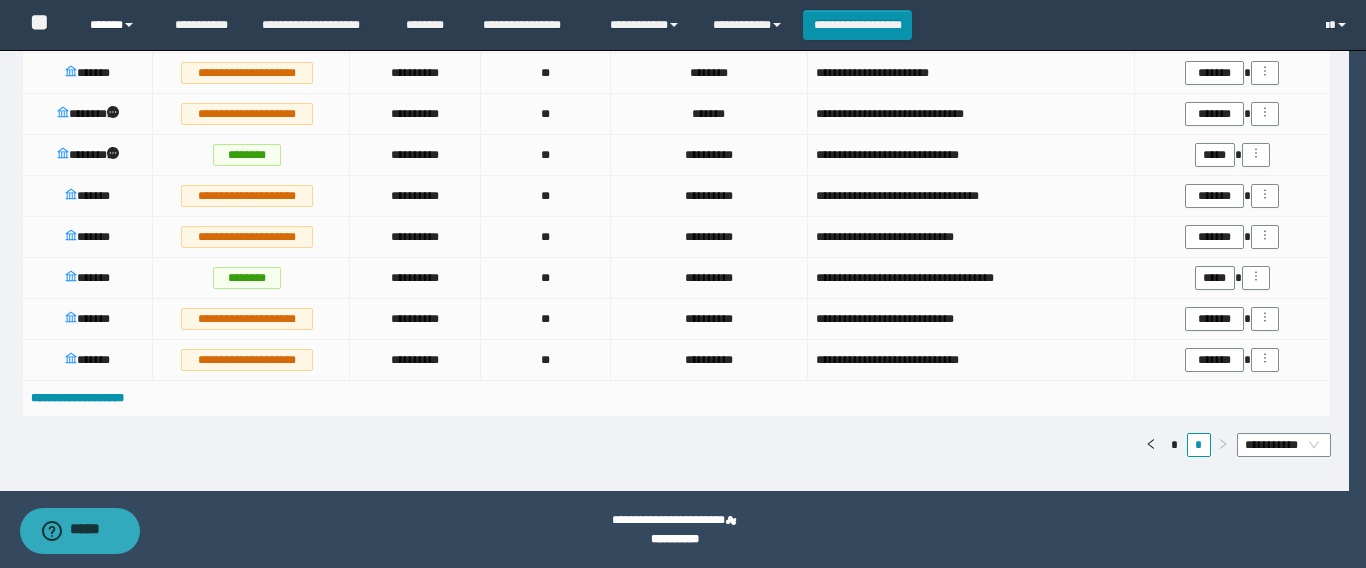 click on "******" at bounding box center [117, 25] 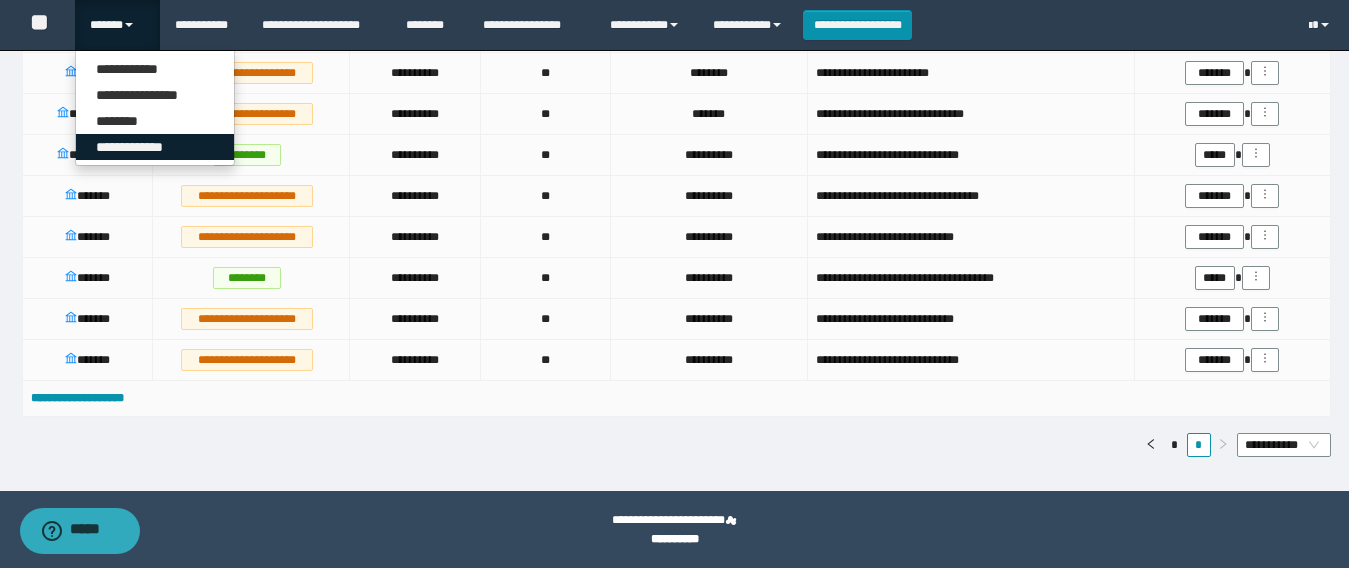 click on "**********" at bounding box center (155, 147) 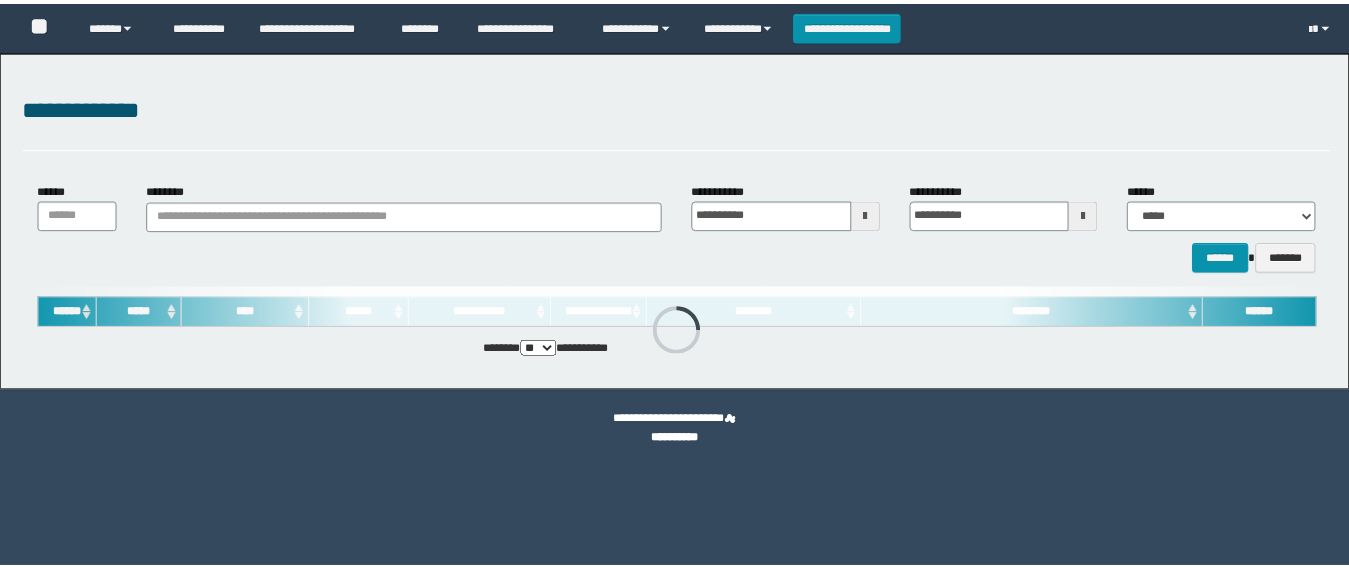 scroll, scrollTop: 0, scrollLeft: 0, axis: both 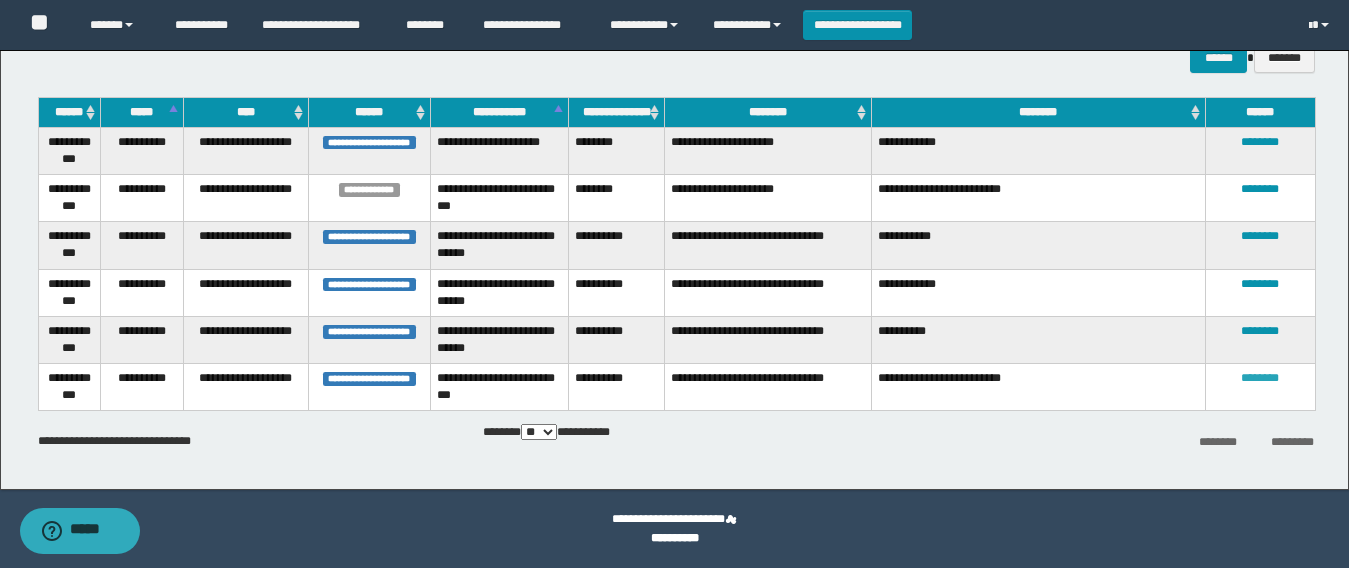 click on "********" at bounding box center [1260, 378] 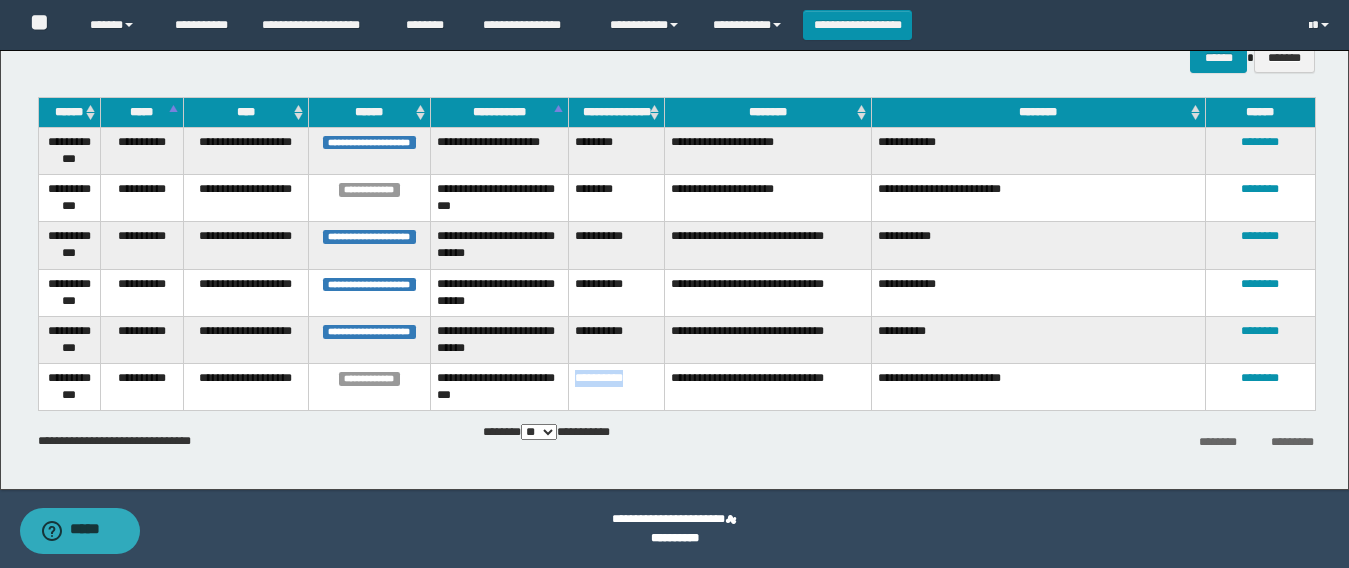 drag, startPoint x: 642, startPoint y: 377, endPoint x: 576, endPoint y: 377, distance: 66 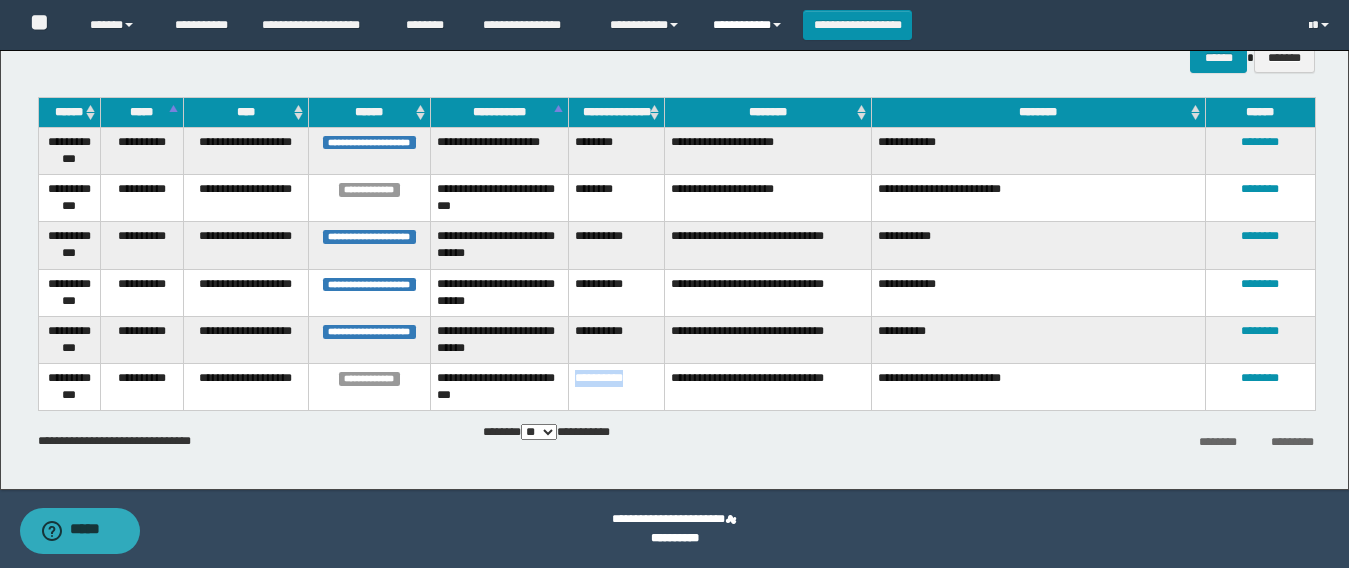 click on "**********" at bounding box center [750, 25] 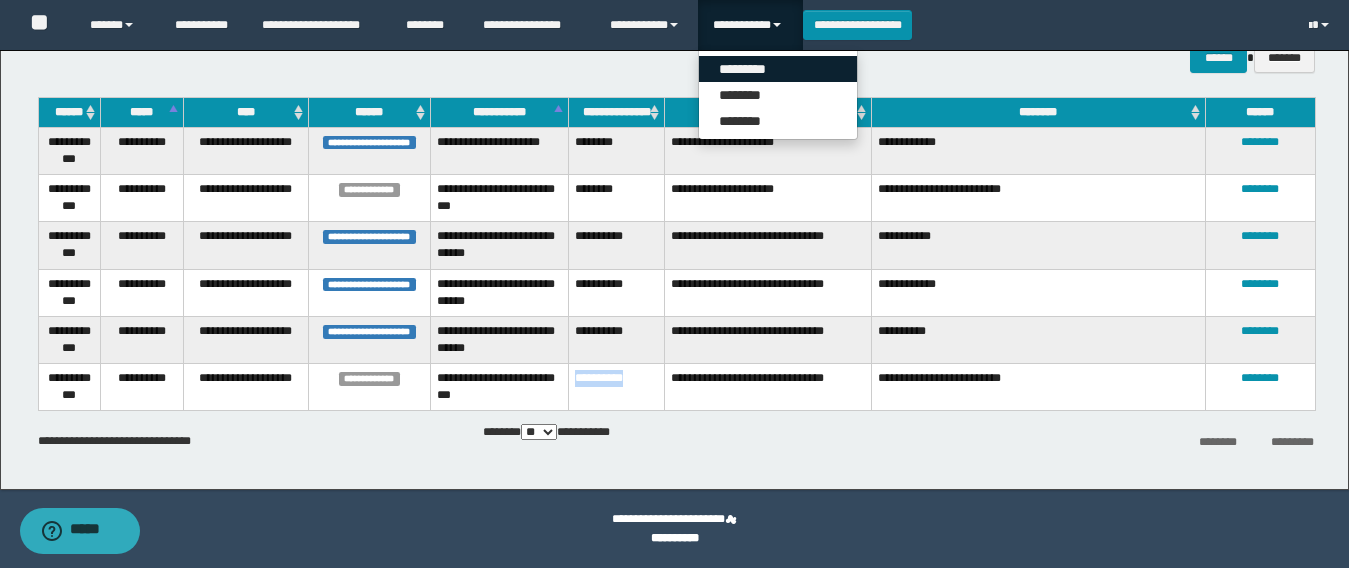 drag, startPoint x: 734, startPoint y: 70, endPoint x: 716, endPoint y: 65, distance: 18.681541 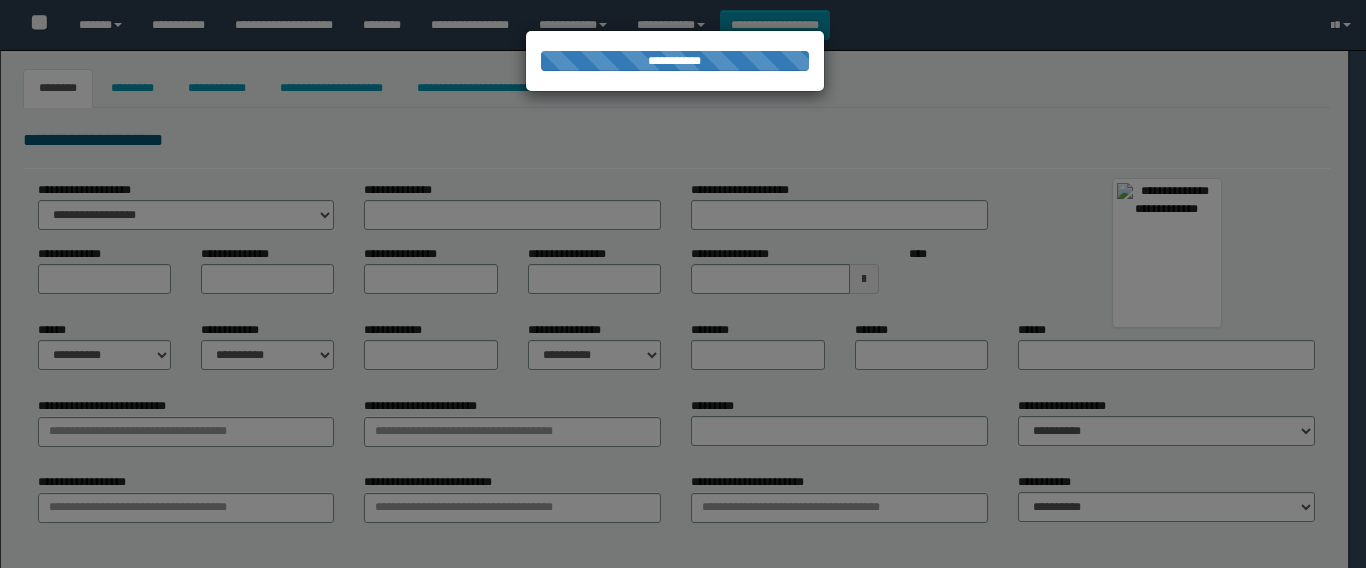 select on "**" 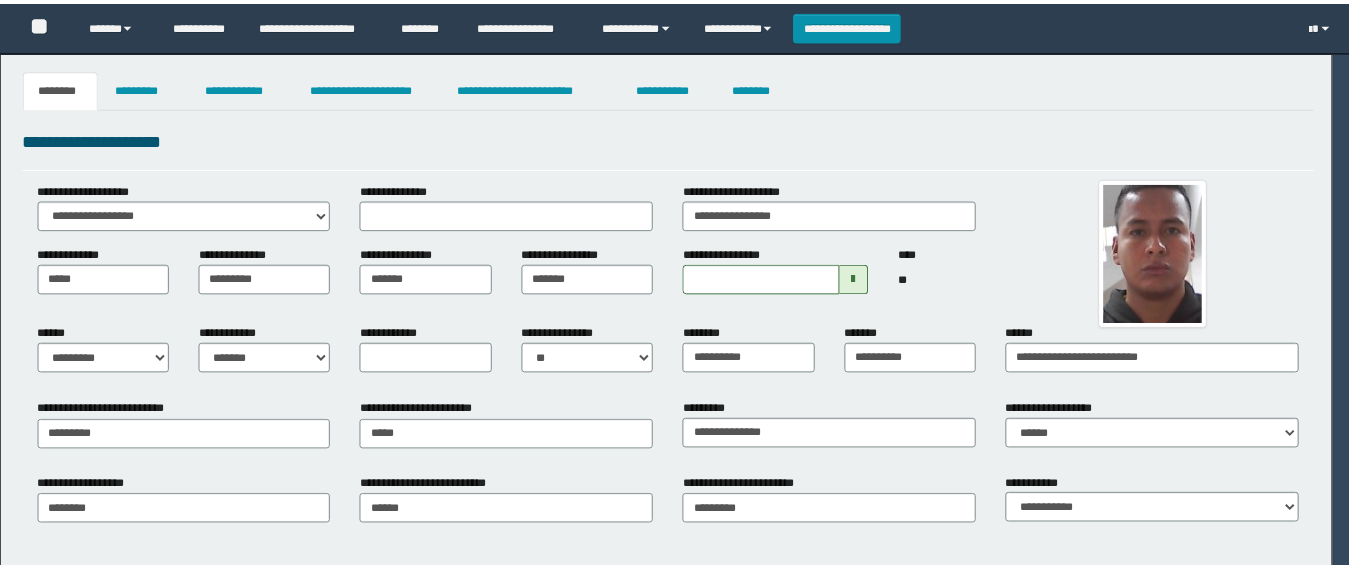 scroll, scrollTop: 0, scrollLeft: 0, axis: both 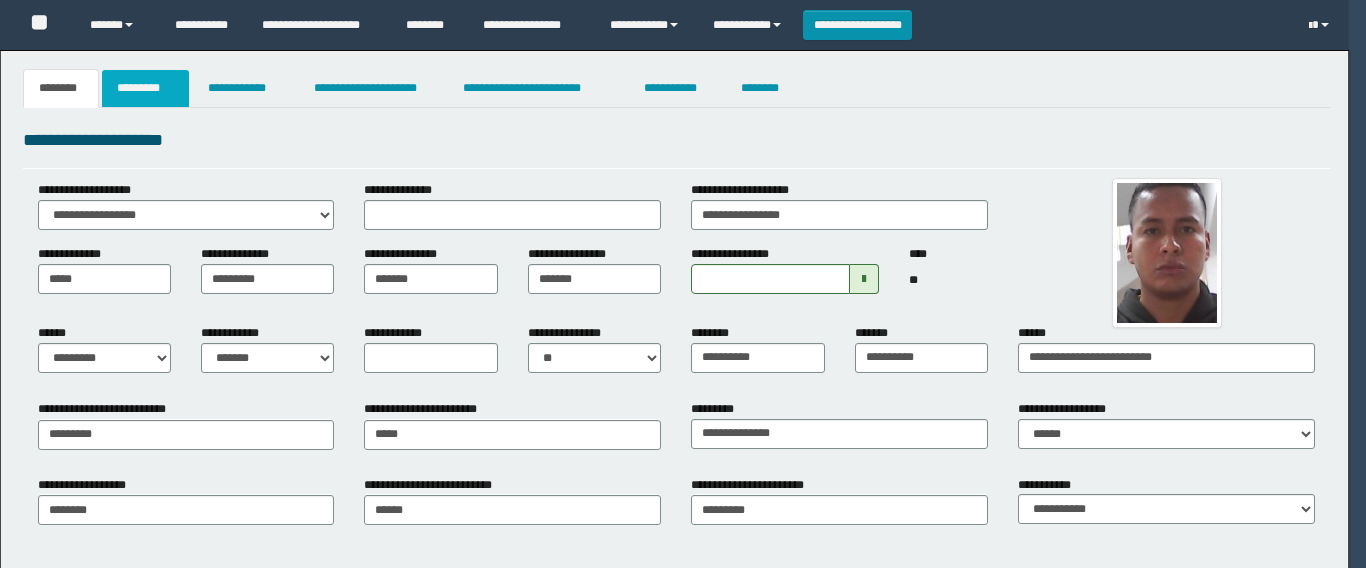 click on "*********" at bounding box center [145, 88] 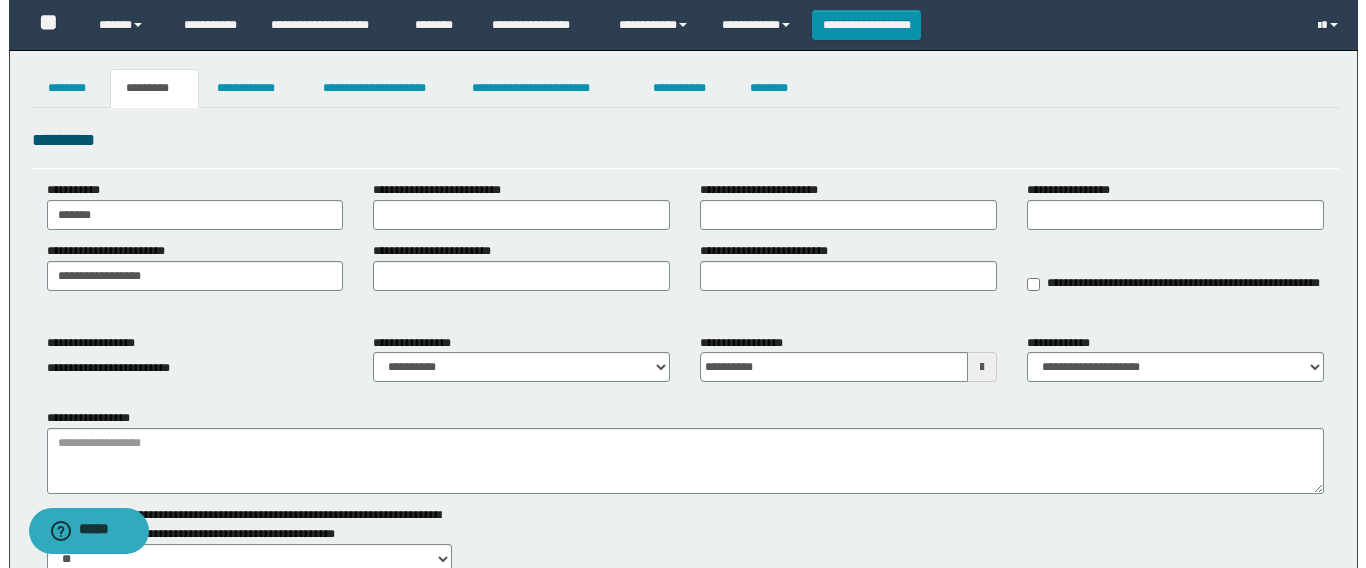 scroll, scrollTop: 0, scrollLeft: 0, axis: both 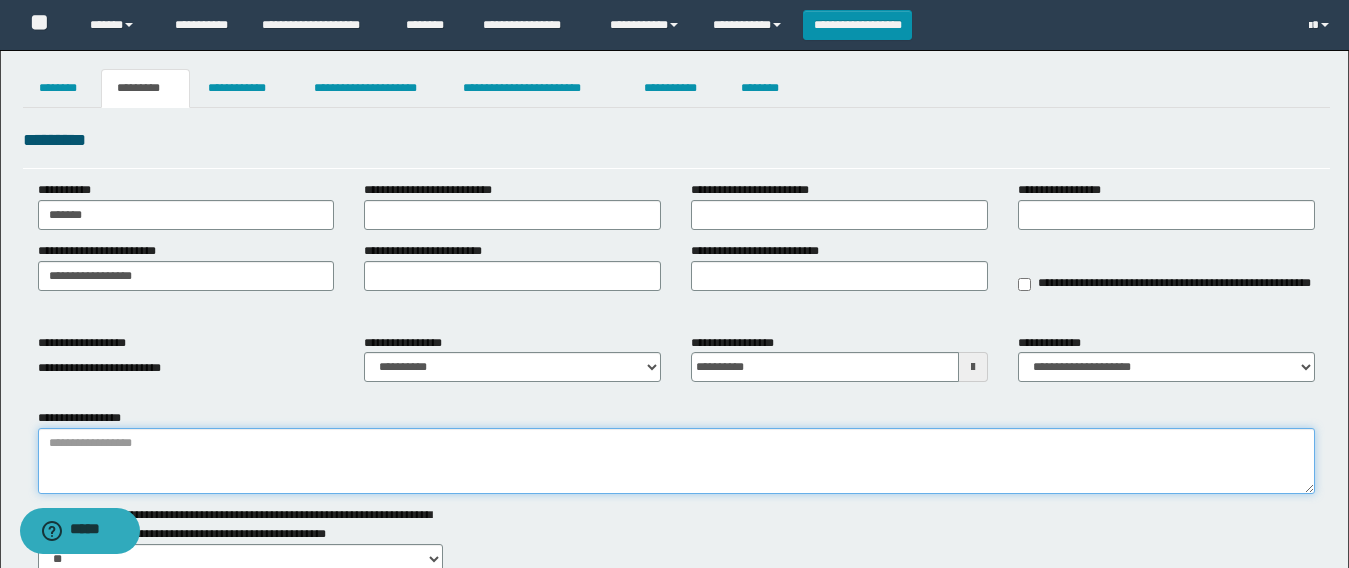 click on "**********" at bounding box center [676, 461] 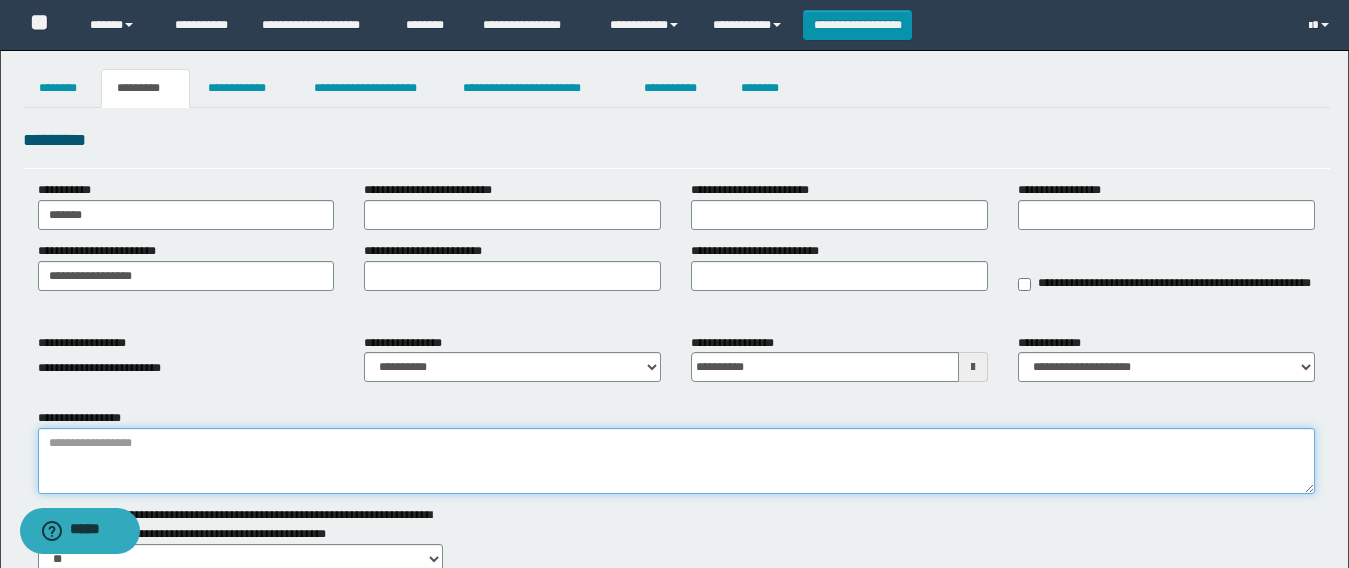 paste on "**********" 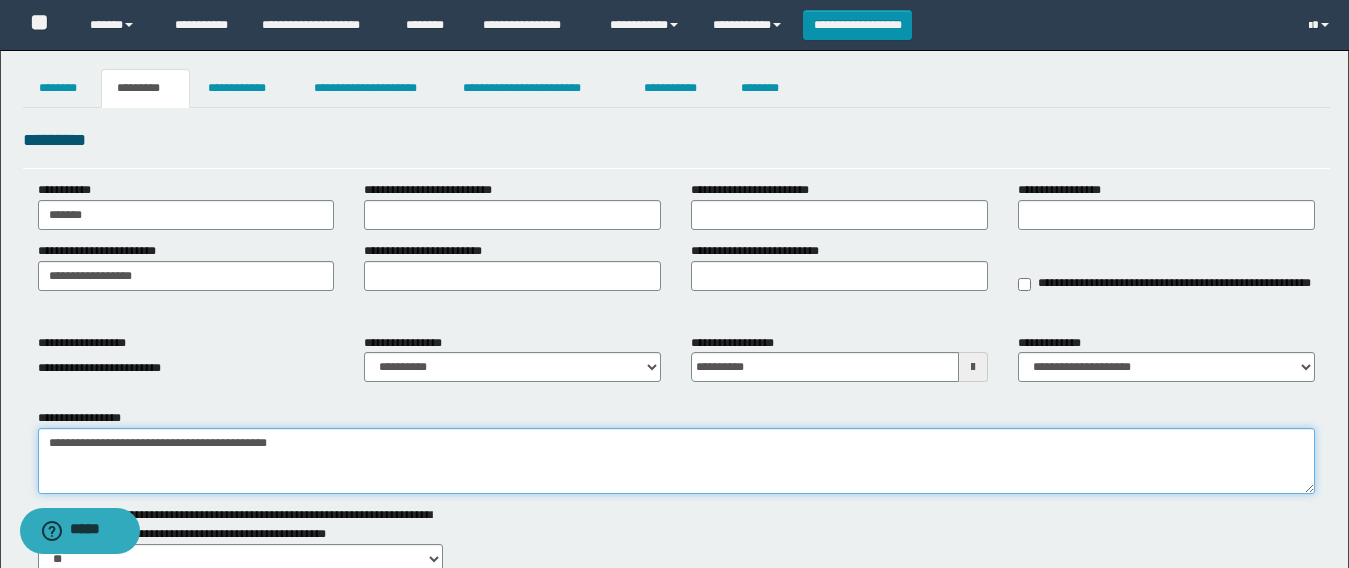 paste on "**********" 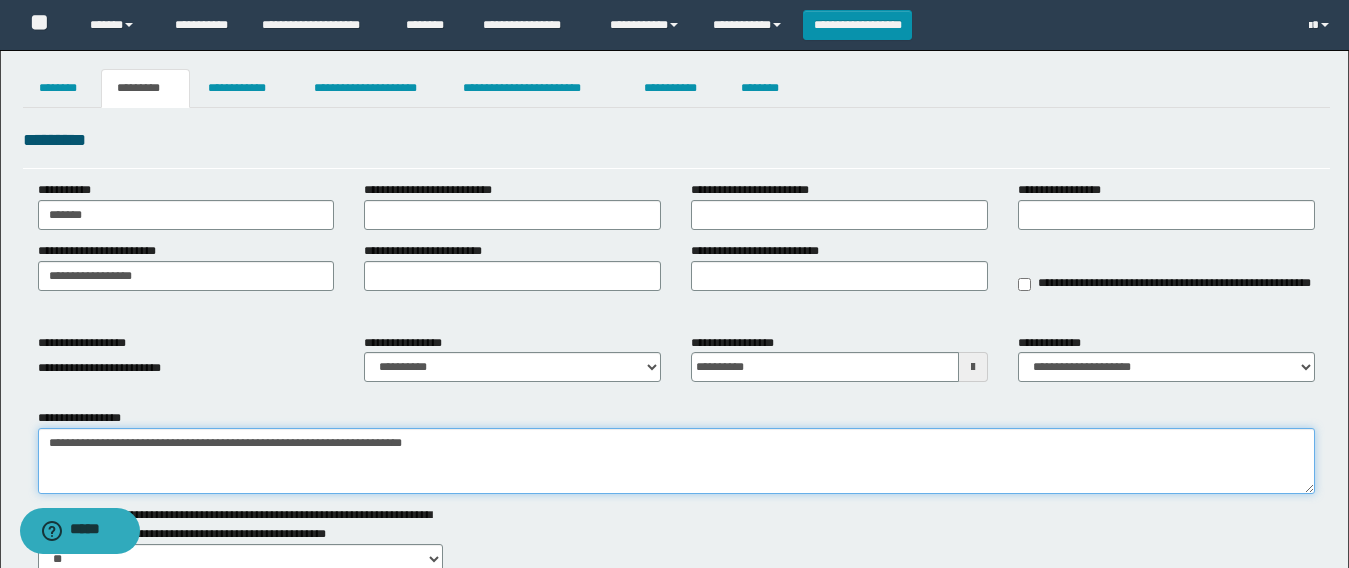 type on "**********" 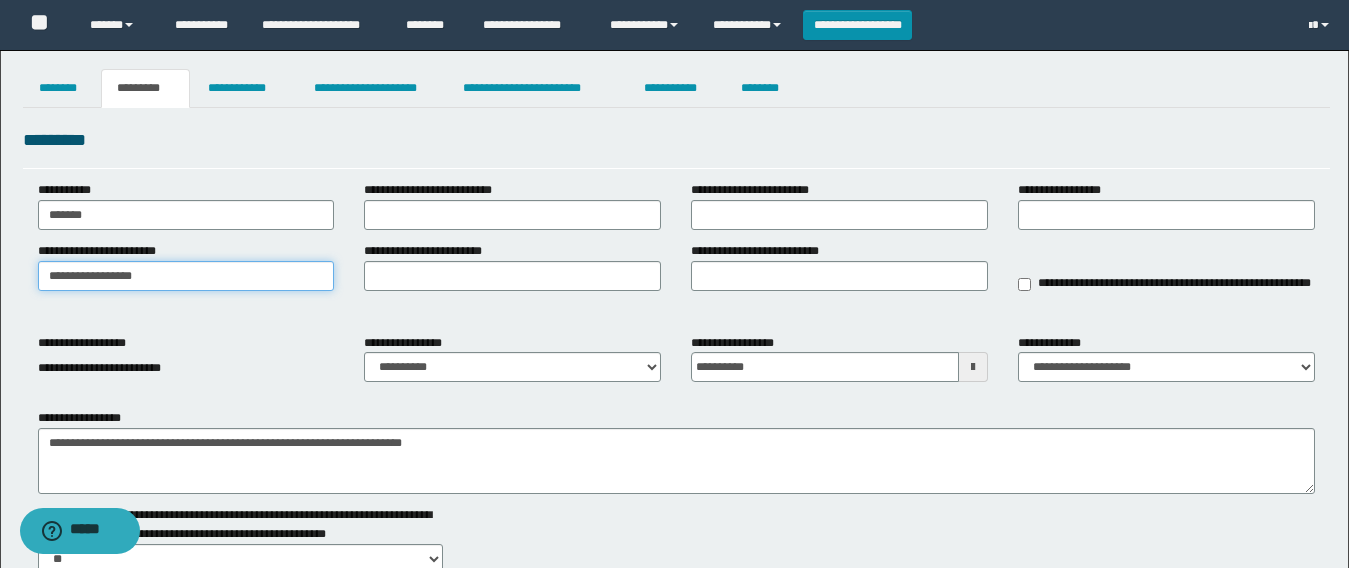 drag, startPoint x: 131, startPoint y: 268, endPoint x: 0, endPoint y: 252, distance: 131.97348 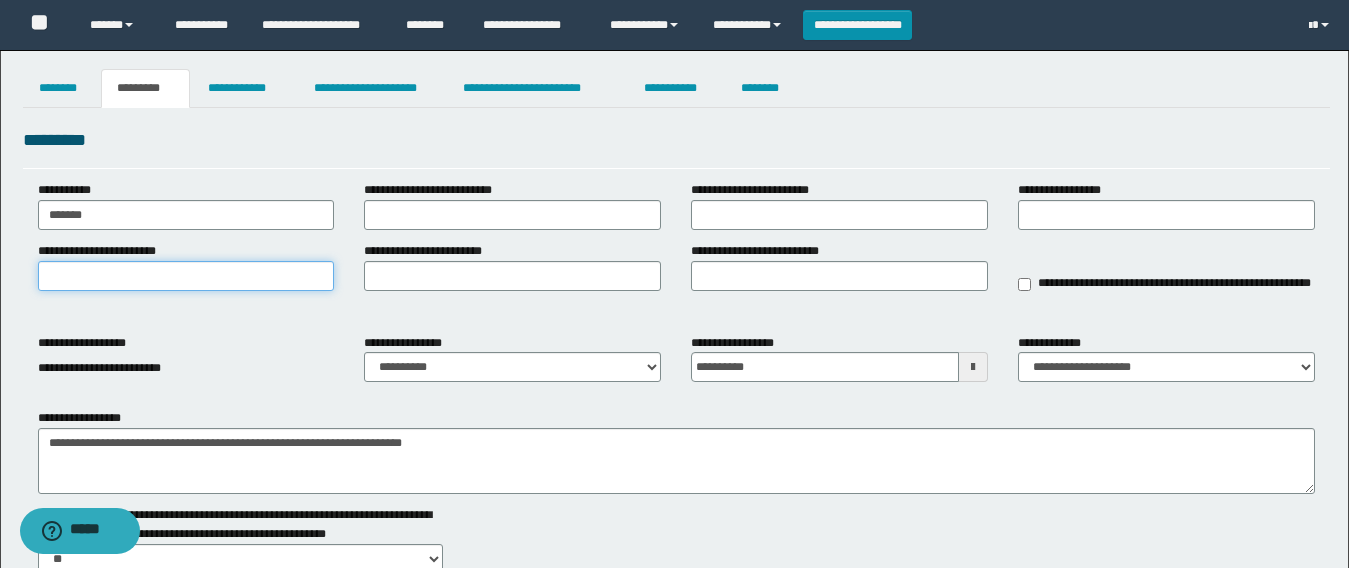 click on "**********" at bounding box center (186, 276) 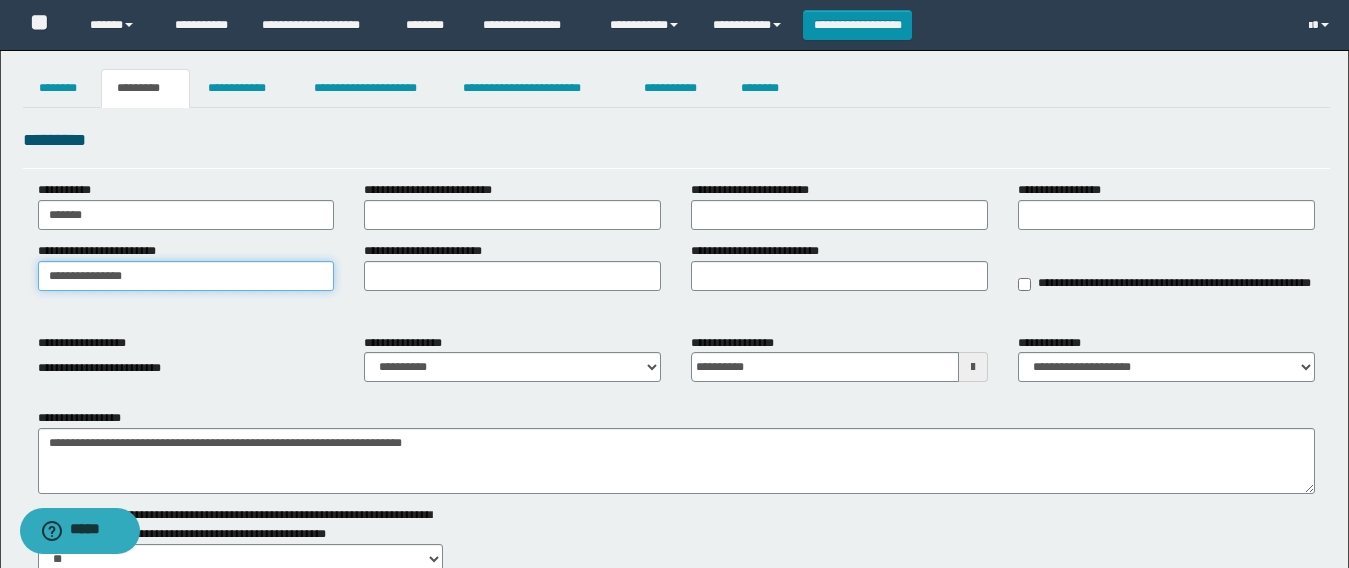 type on "**********" 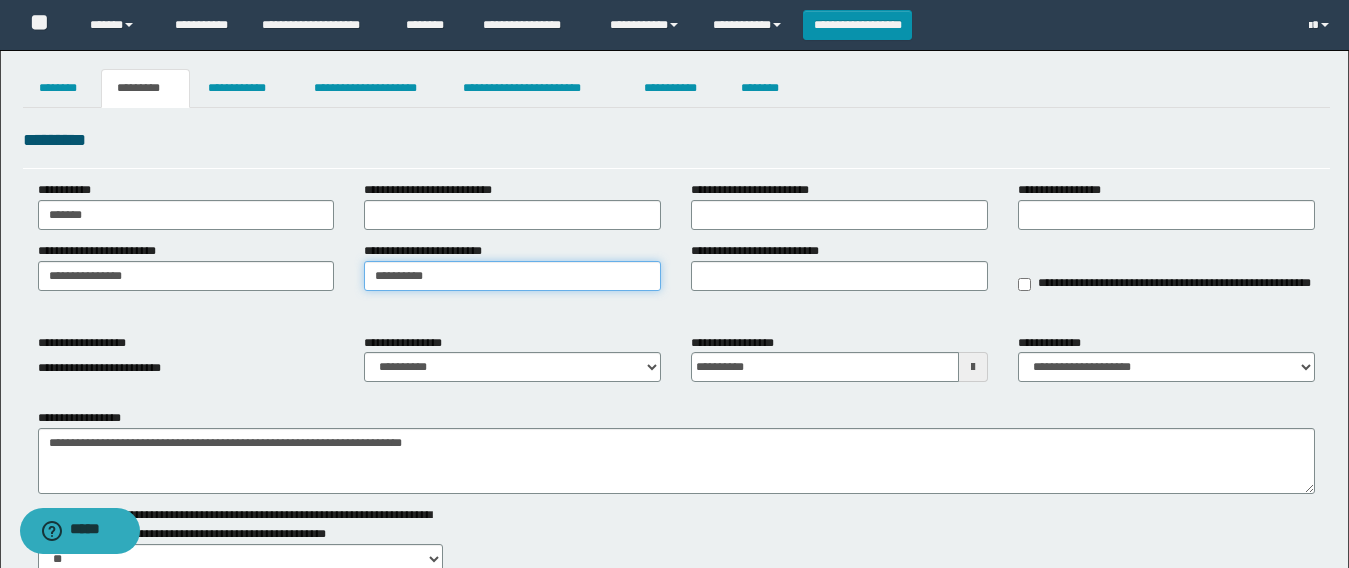 type on "**********" 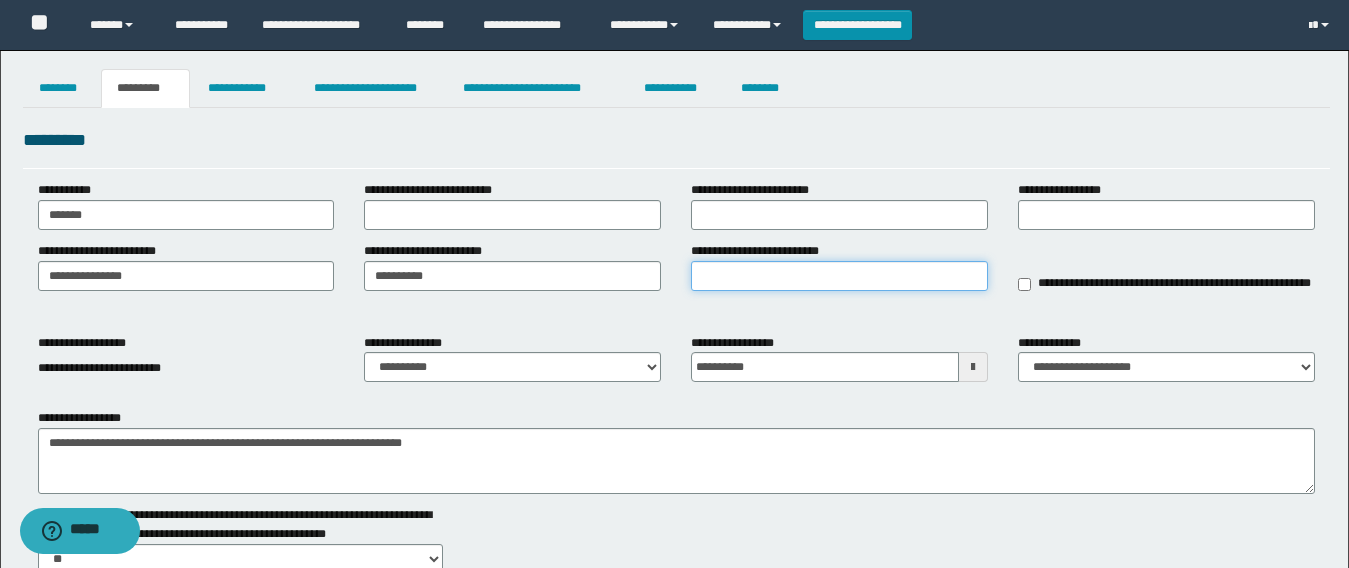 click on "**********" at bounding box center (839, 276) 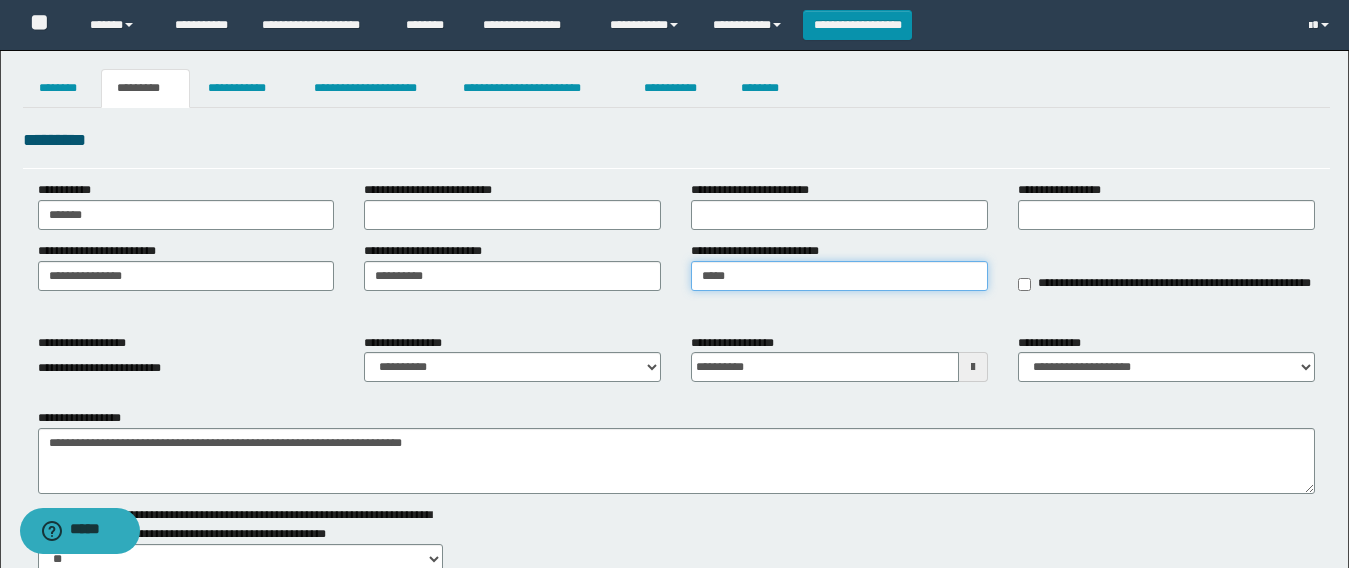 type on "*****" 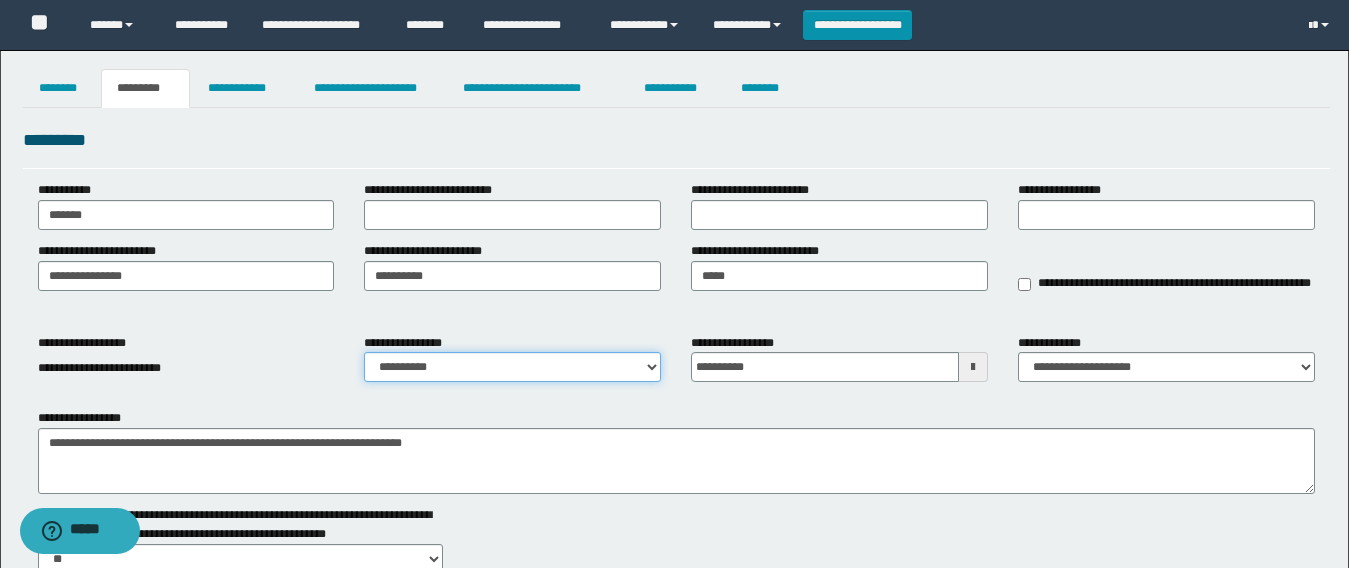 click on "**********" at bounding box center [512, 367] 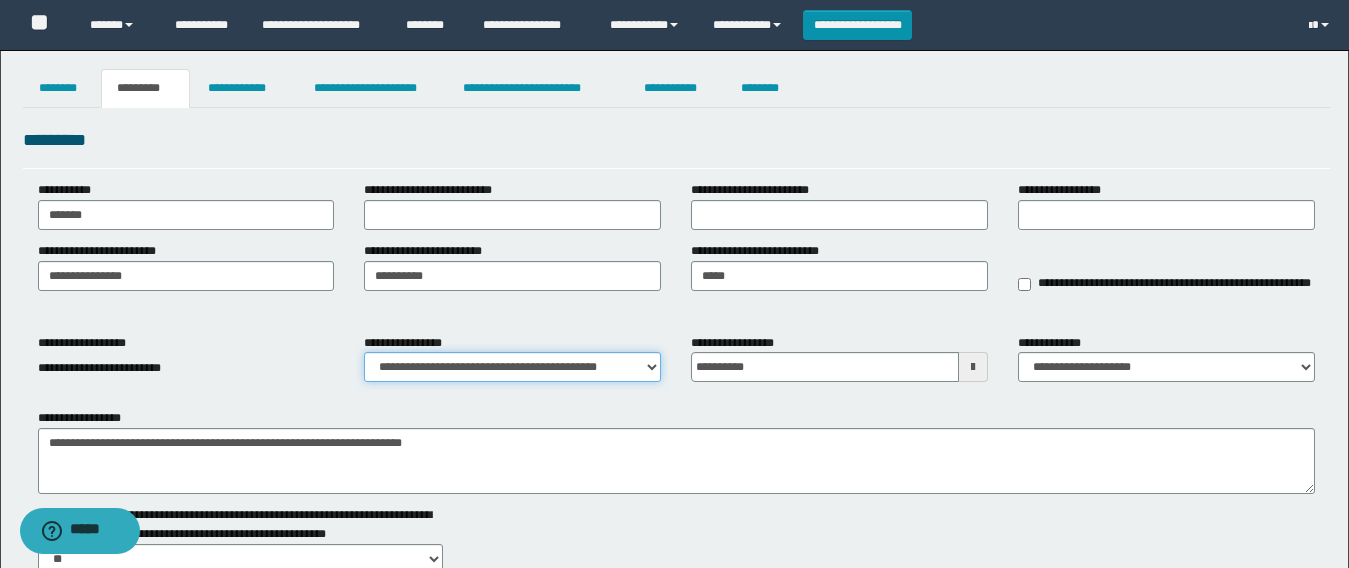 click on "**********" at bounding box center [512, 367] 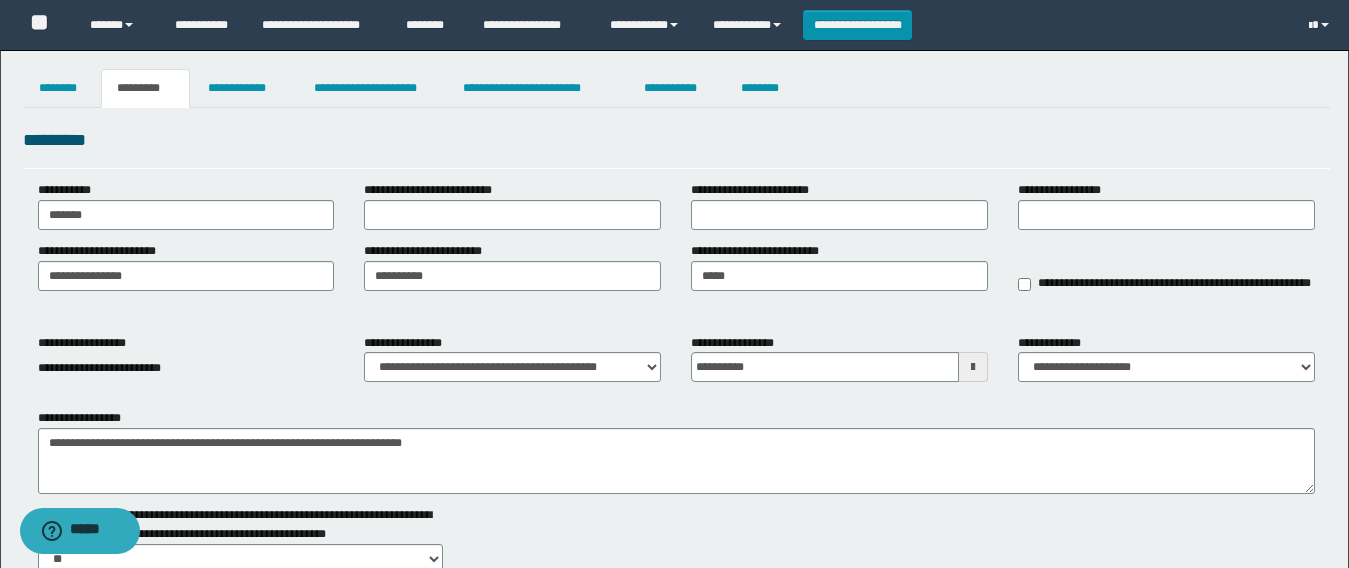 click on "**********" at bounding box center (676, 281) 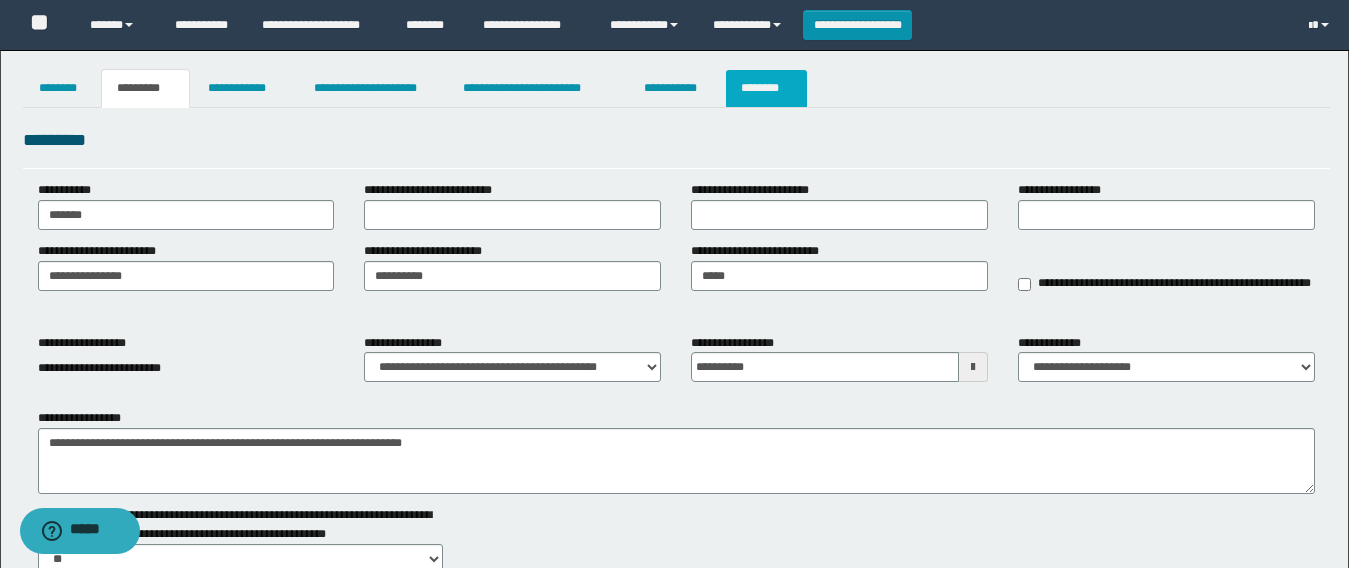 drag, startPoint x: 762, startPoint y: 88, endPoint x: 751, endPoint y: 98, distance: 14.866069 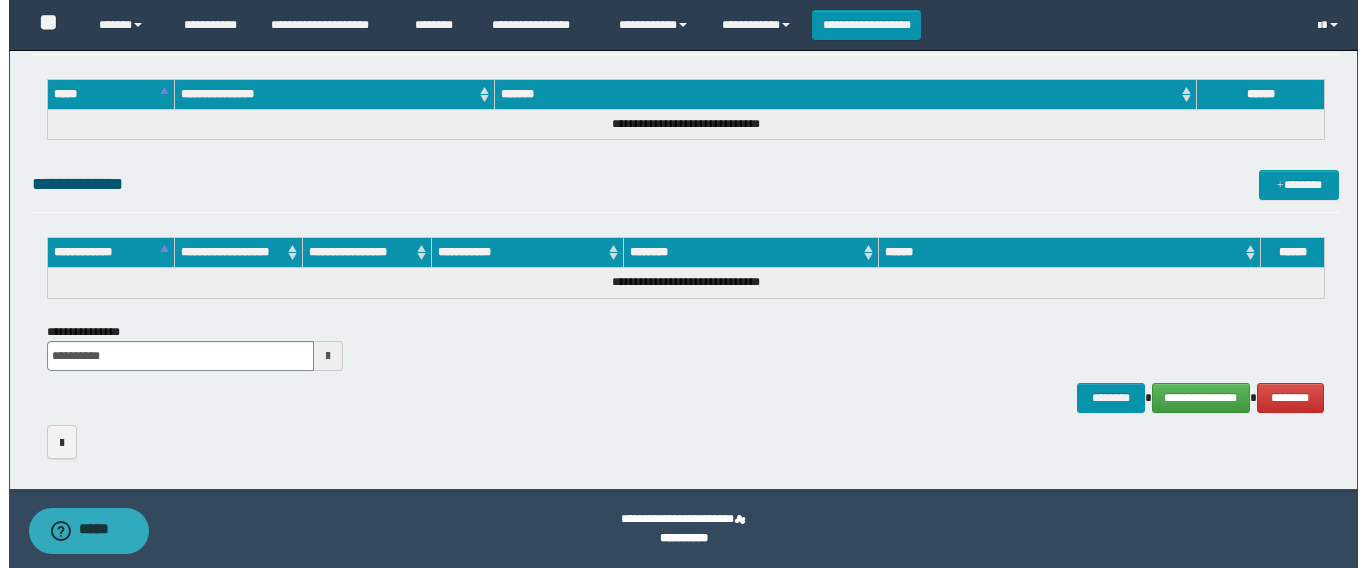 scroll, scrollTop: 0, scrollLeft: 0, axis: both 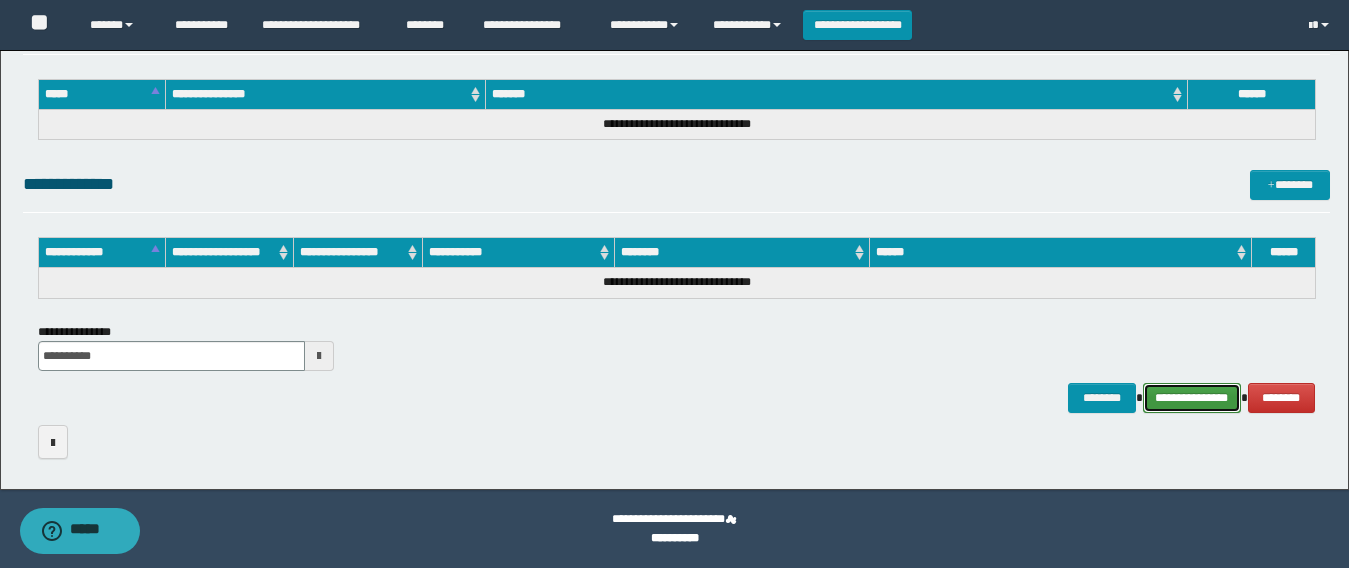 click on "**********" at bounding box center (1192, 398) 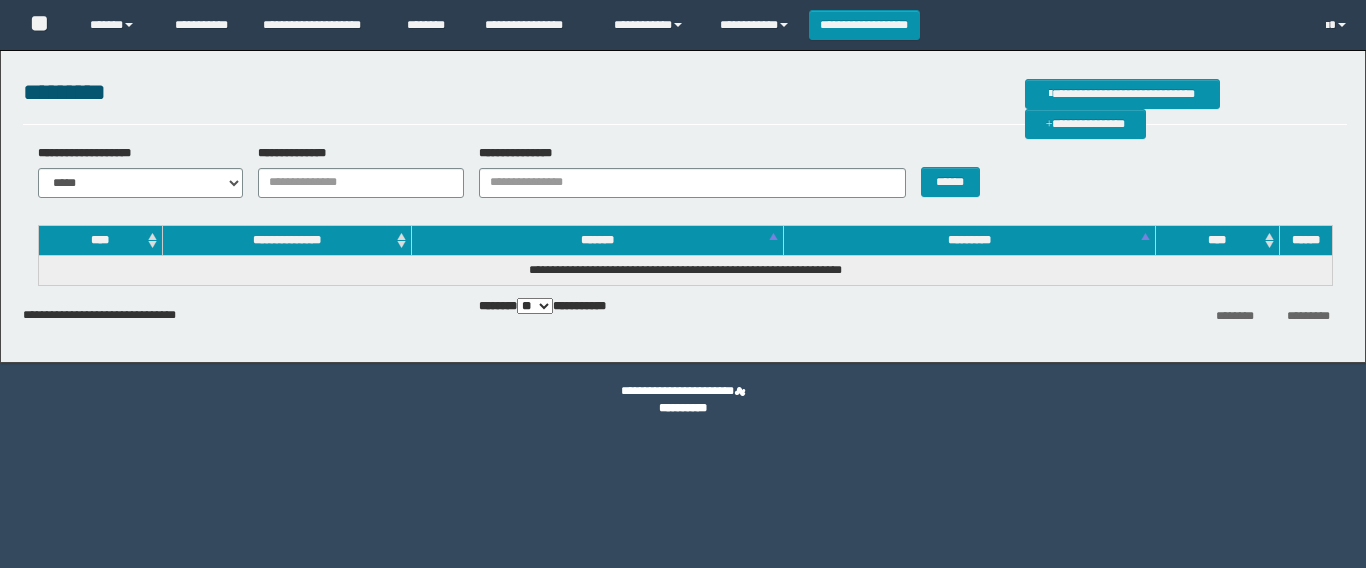 scroll, scrollTop: 0, scrollLeft: 0, axis: both 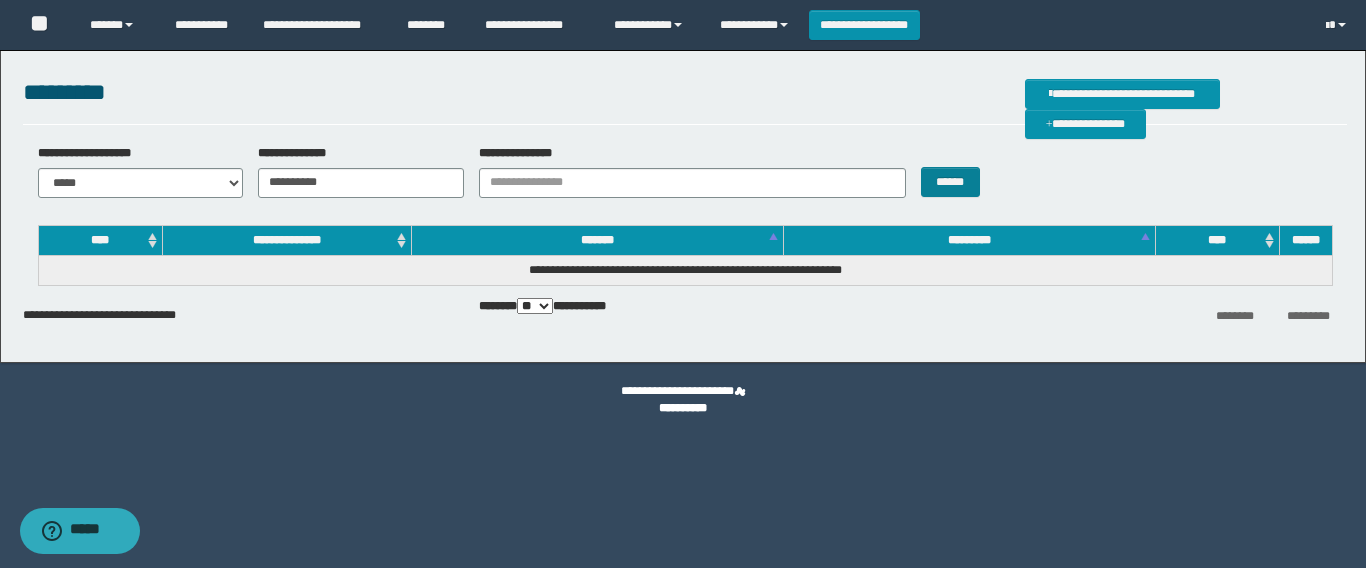 type on "**********" 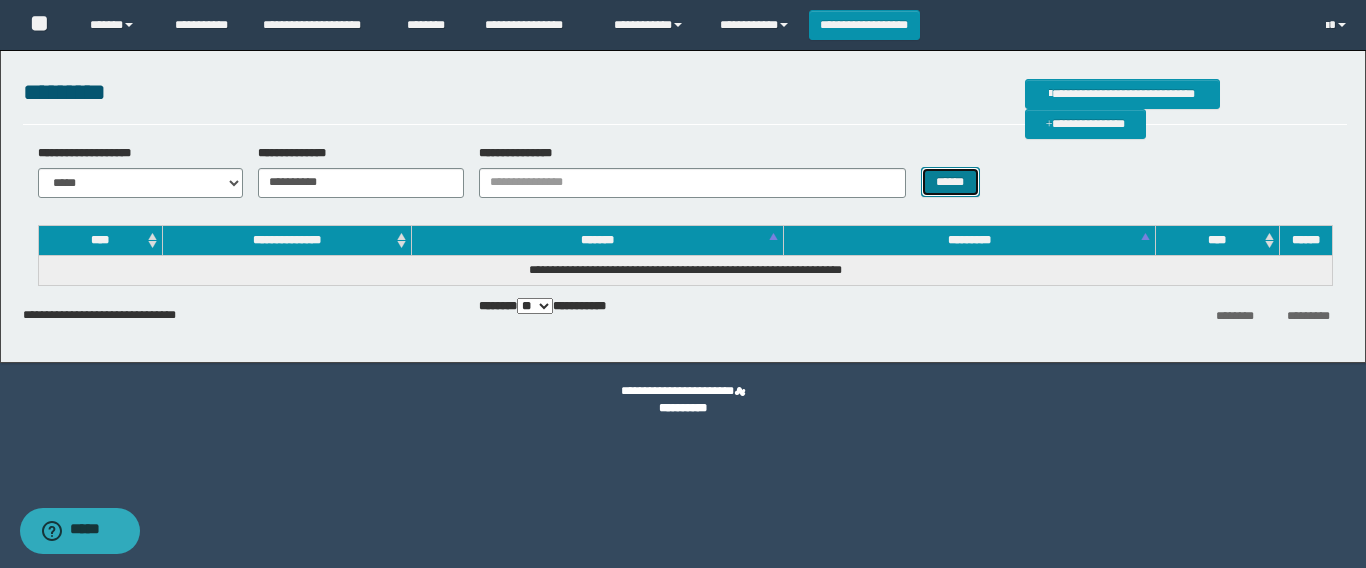 click on "******" at bounding box center (950, 182) 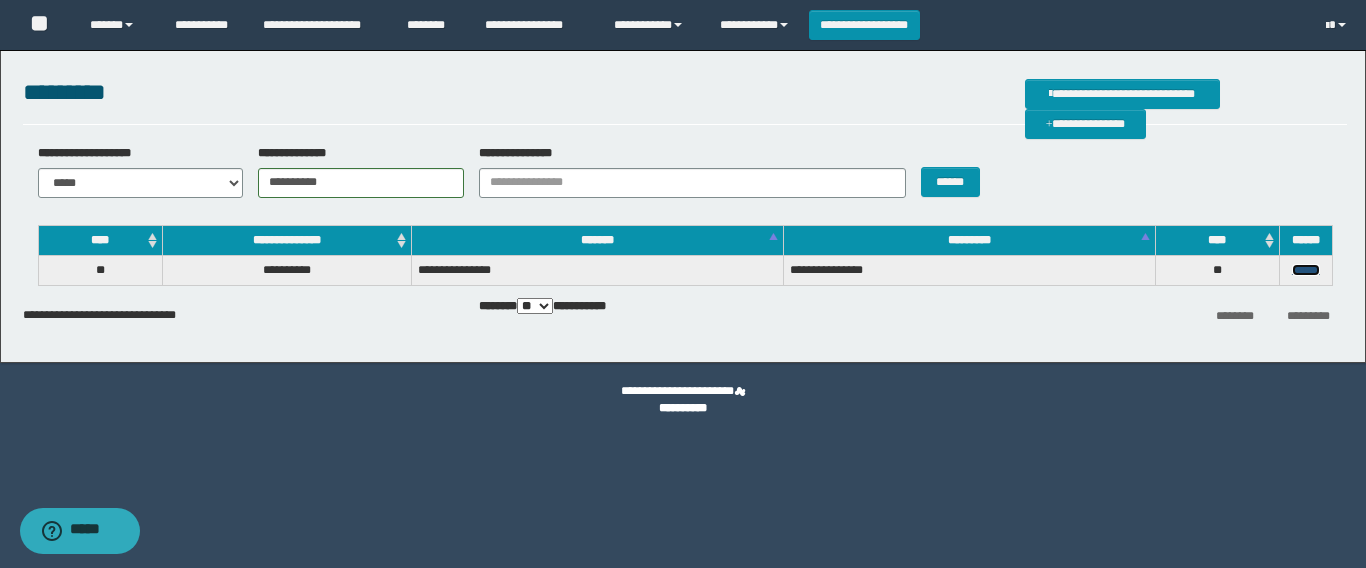 click on "******" at bounding box center [1306, 270] 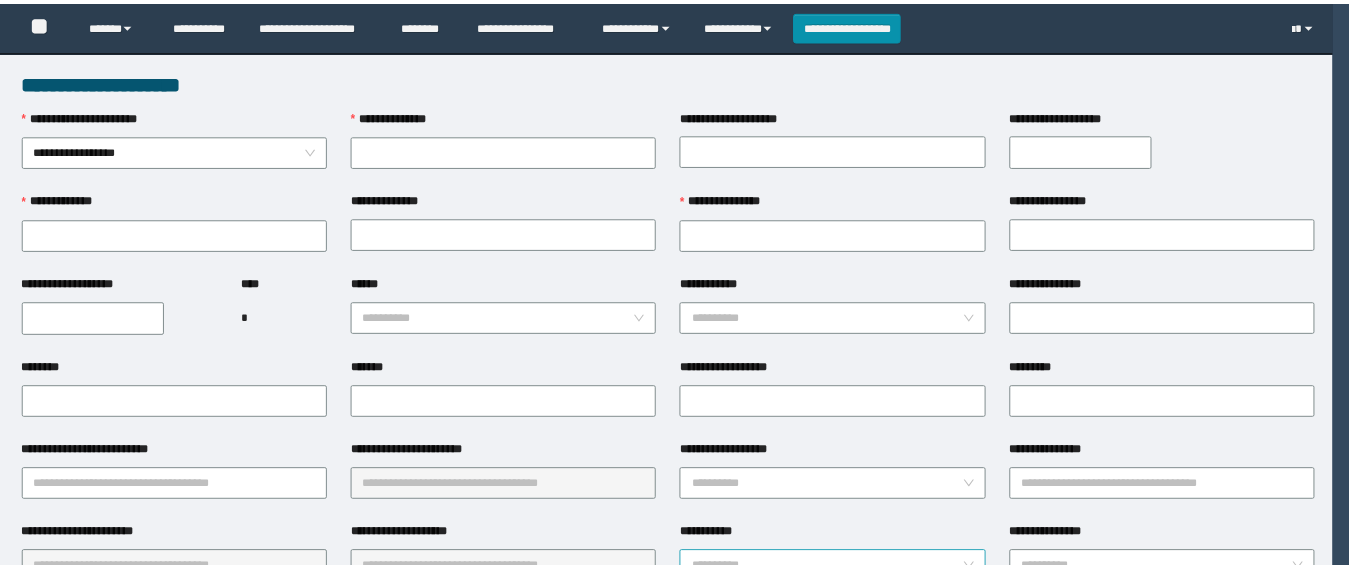 scroll, scrollTop: 0, scrollLeft: 0, axis: both 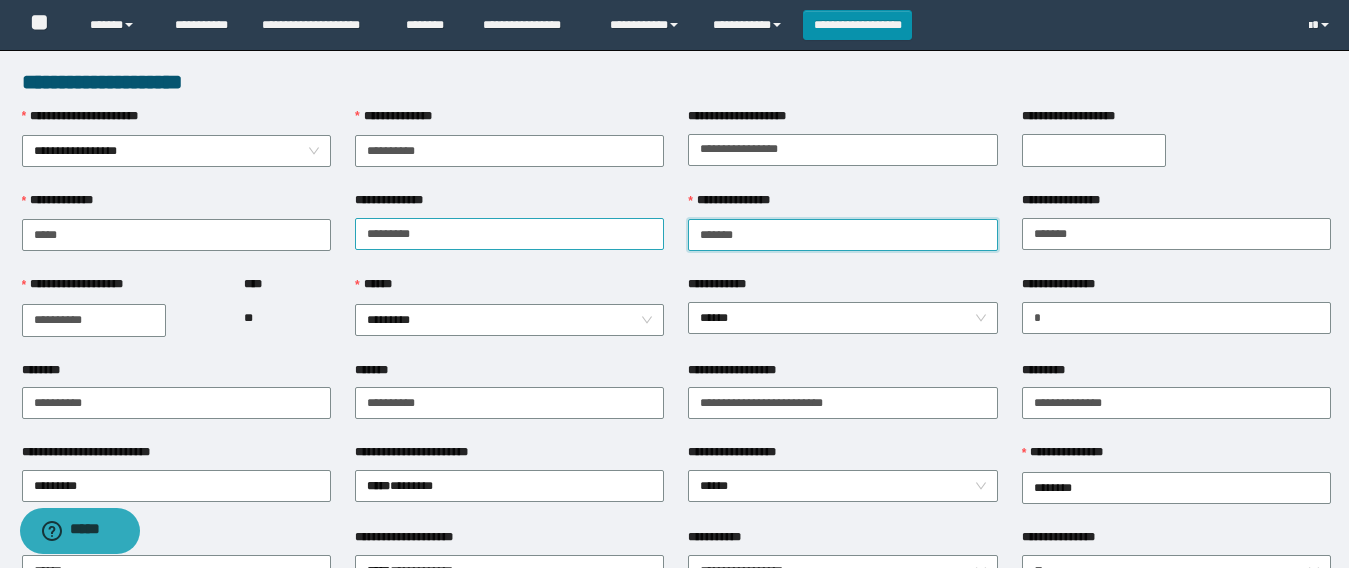 drag, startPoint x: 781, startPoint y: 233, endPoint x: 636, endPoint y: 230, distance: 145.03104 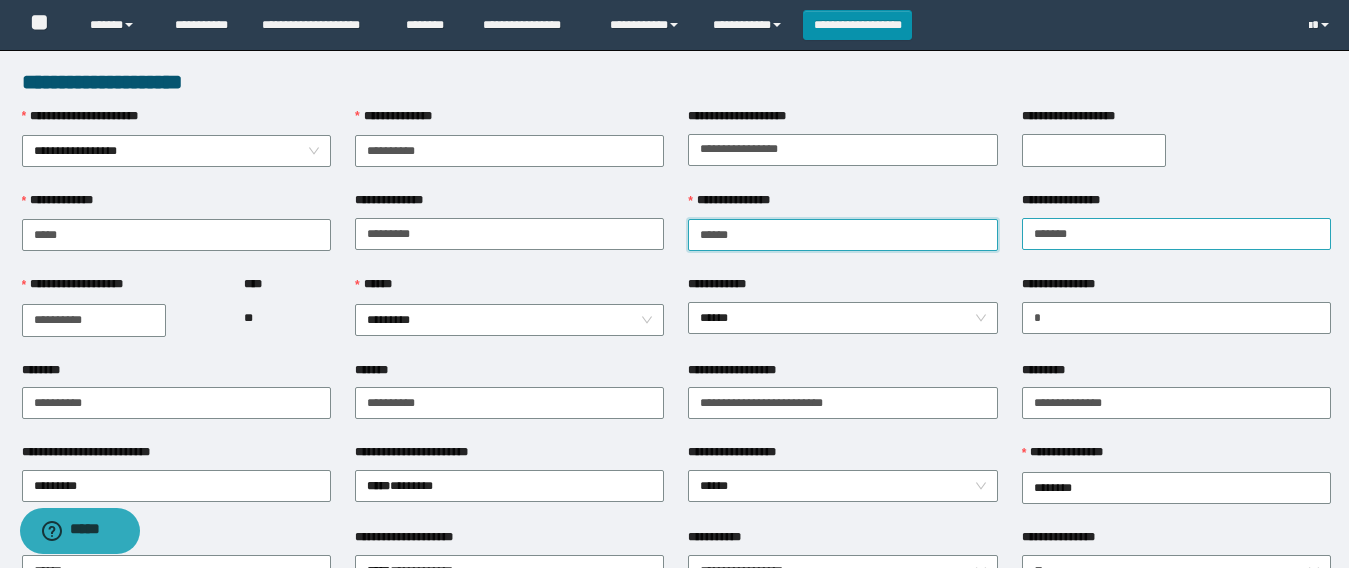 type on "******" 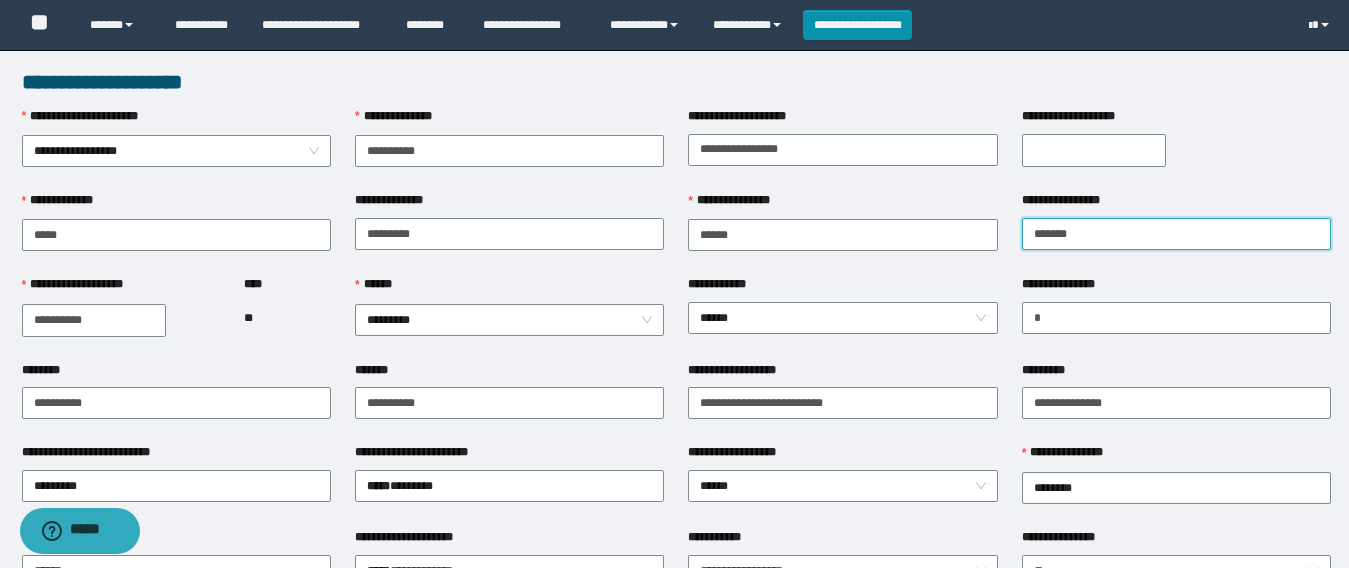 drag, startPoint x: 1106, startPoint y: 231, endPoint x: 1088, endPoint y: 248, distance: 24.758837 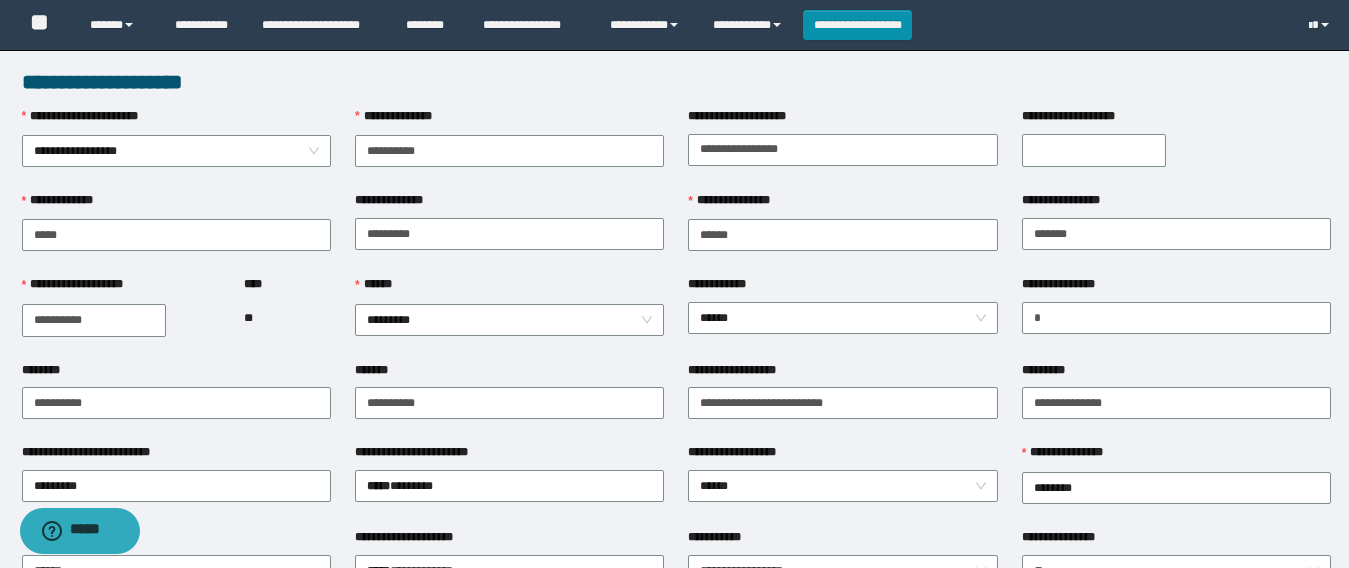 click on "**********" at bounding box center (1094, 150) 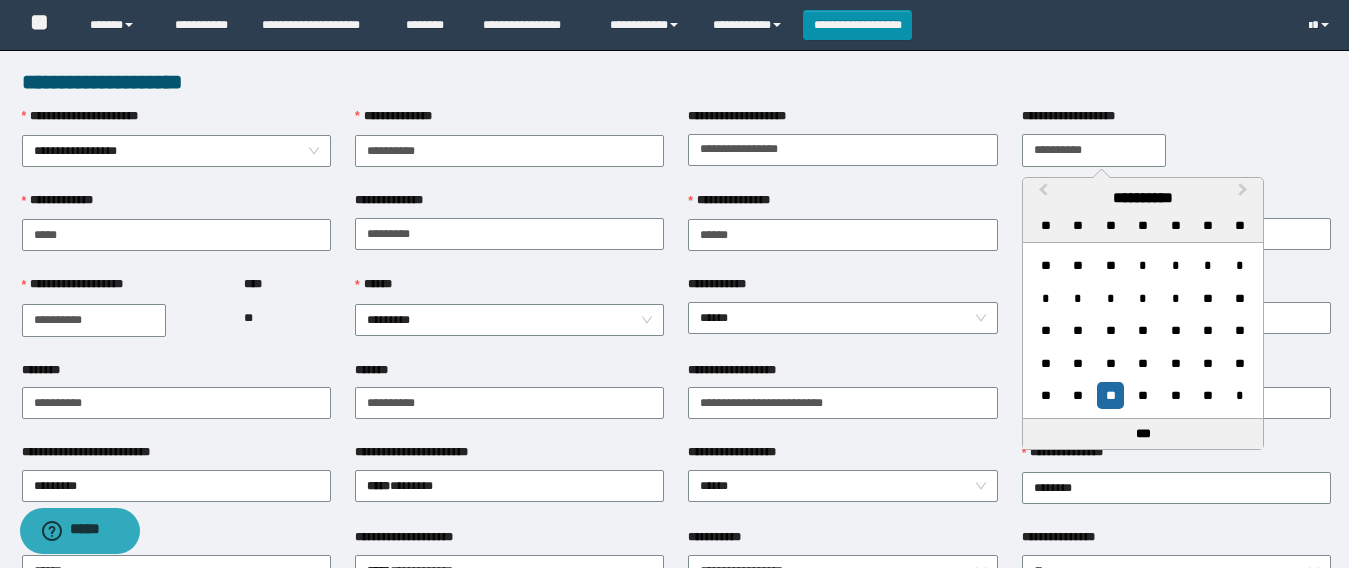 type on "**********" 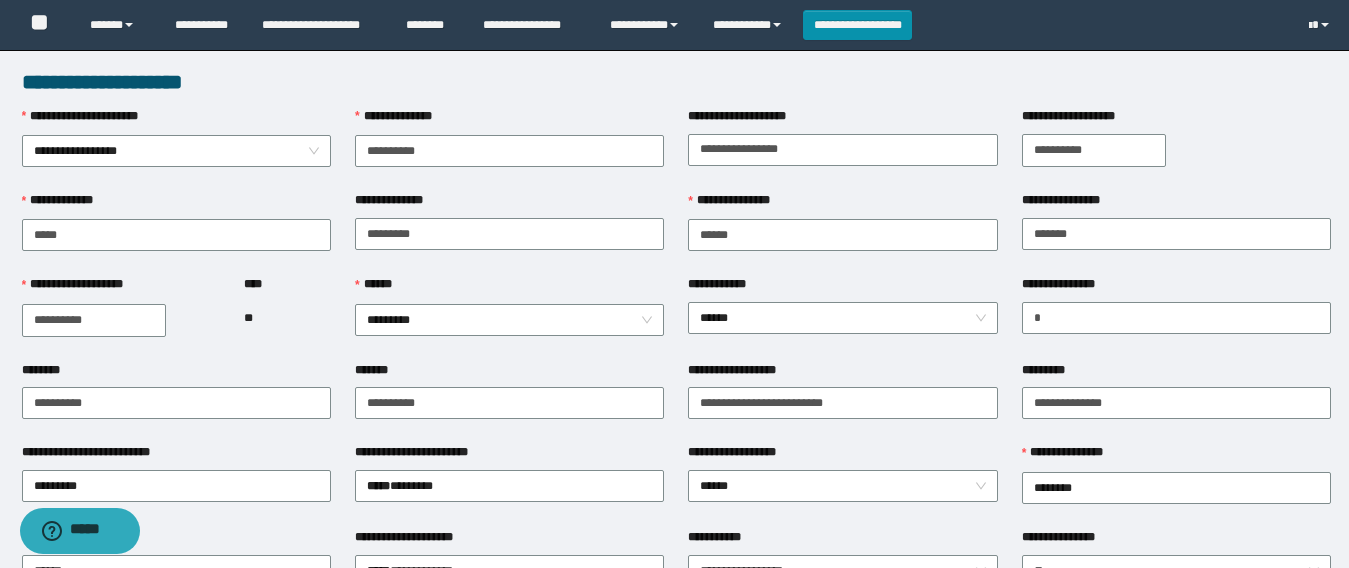 click on "**********" at bounding box center (842, 317) 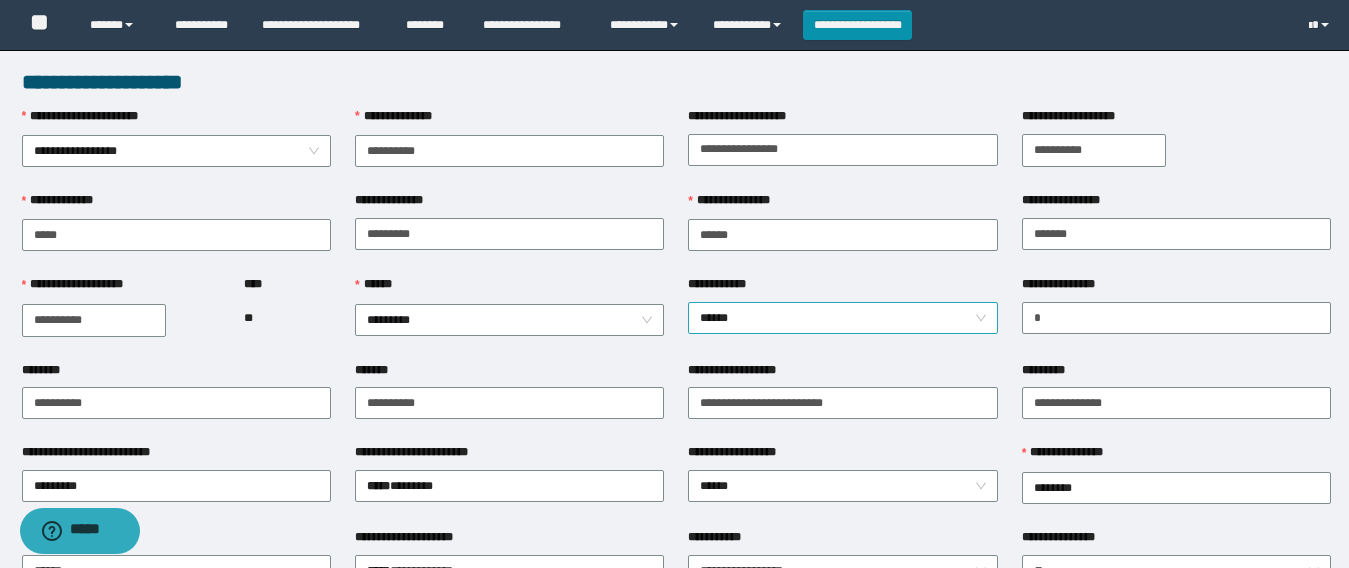 click on "******" at bounding box center (842, 318) 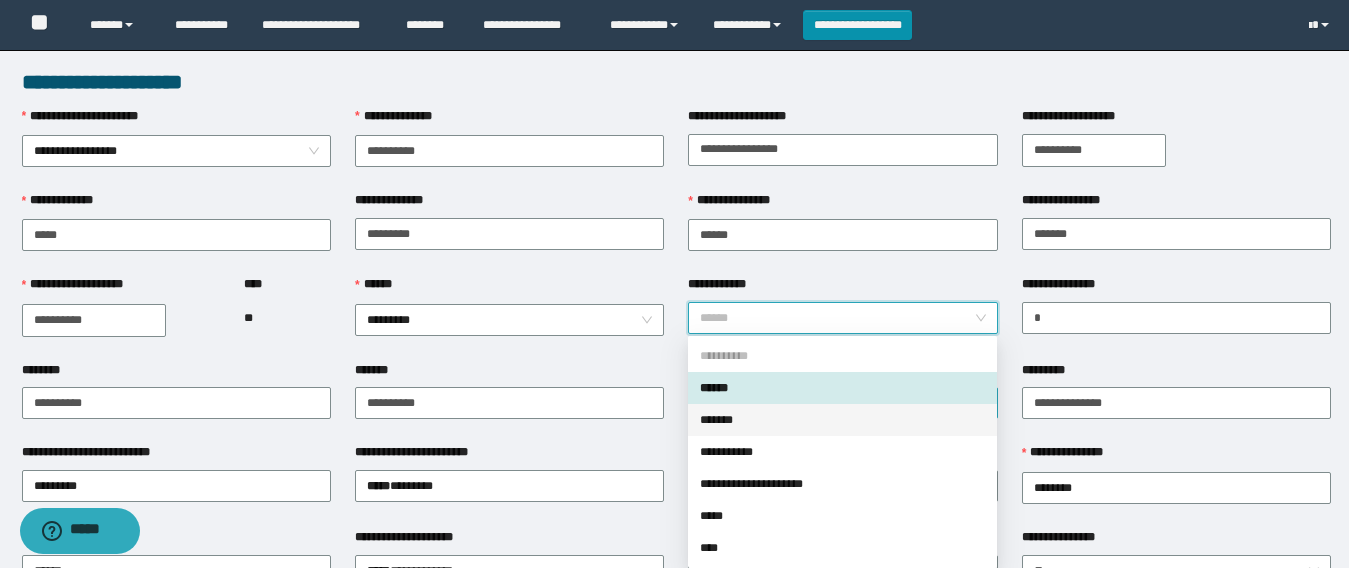 drag, startPoint x: 736, startPoint y: 419, endPoint x: 710, endPoint y: 407, distance: 28.635643 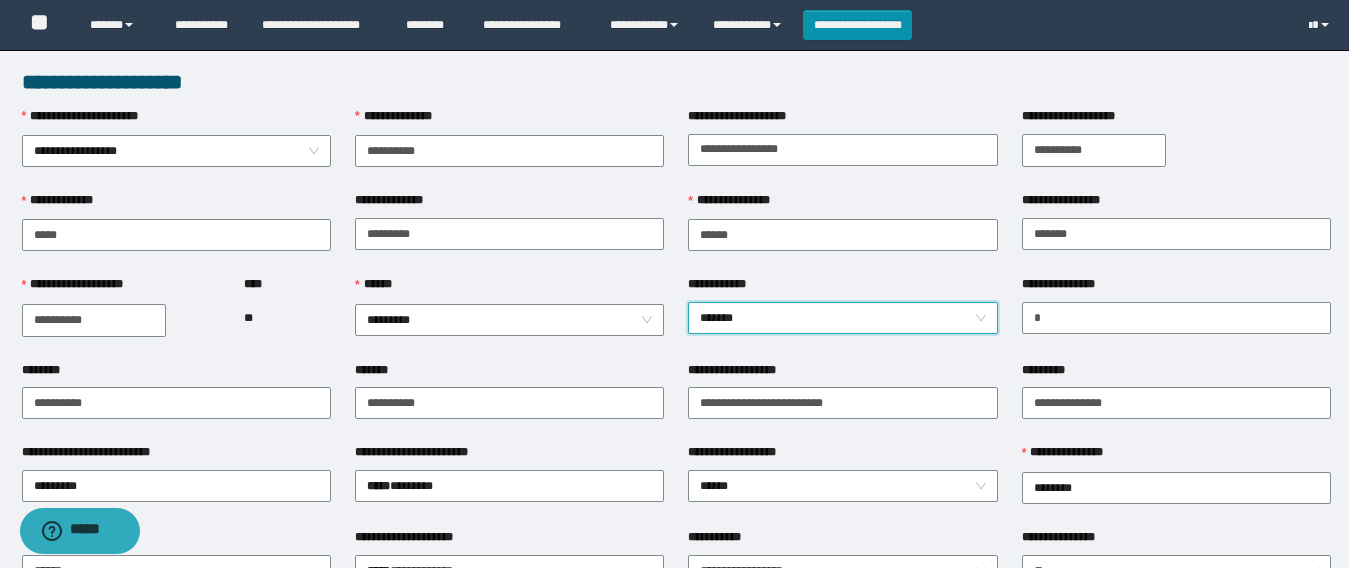 click on "****** *********" at bounding box center [509, 317] 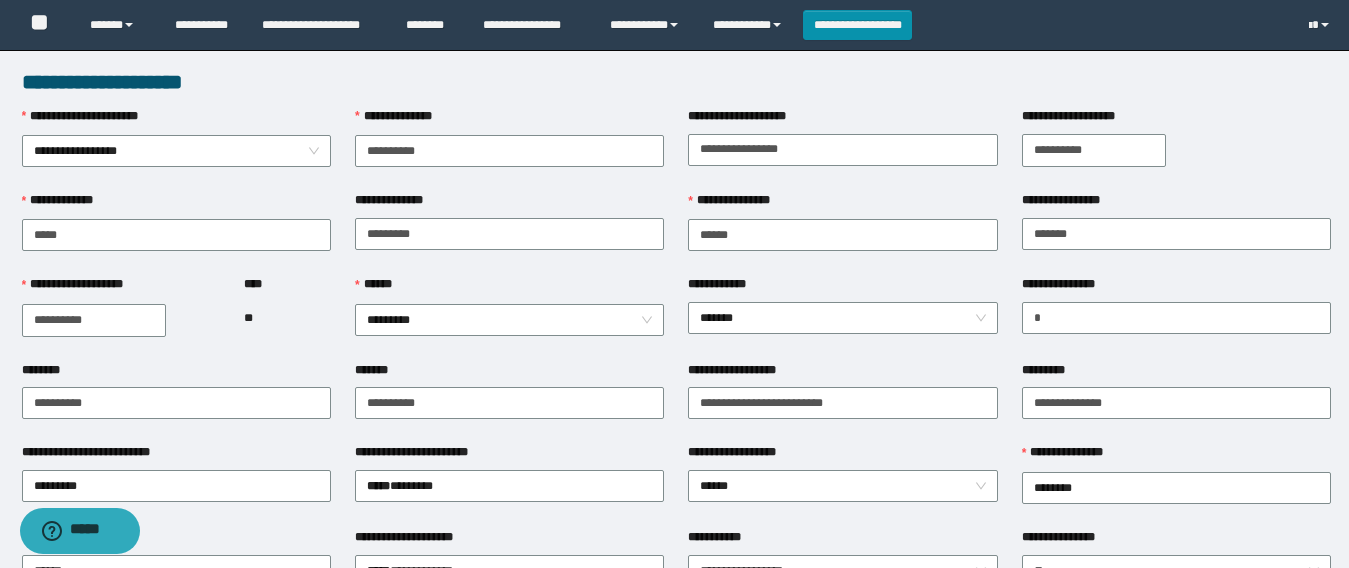 click on "**********" at bounding box center [842, 317] 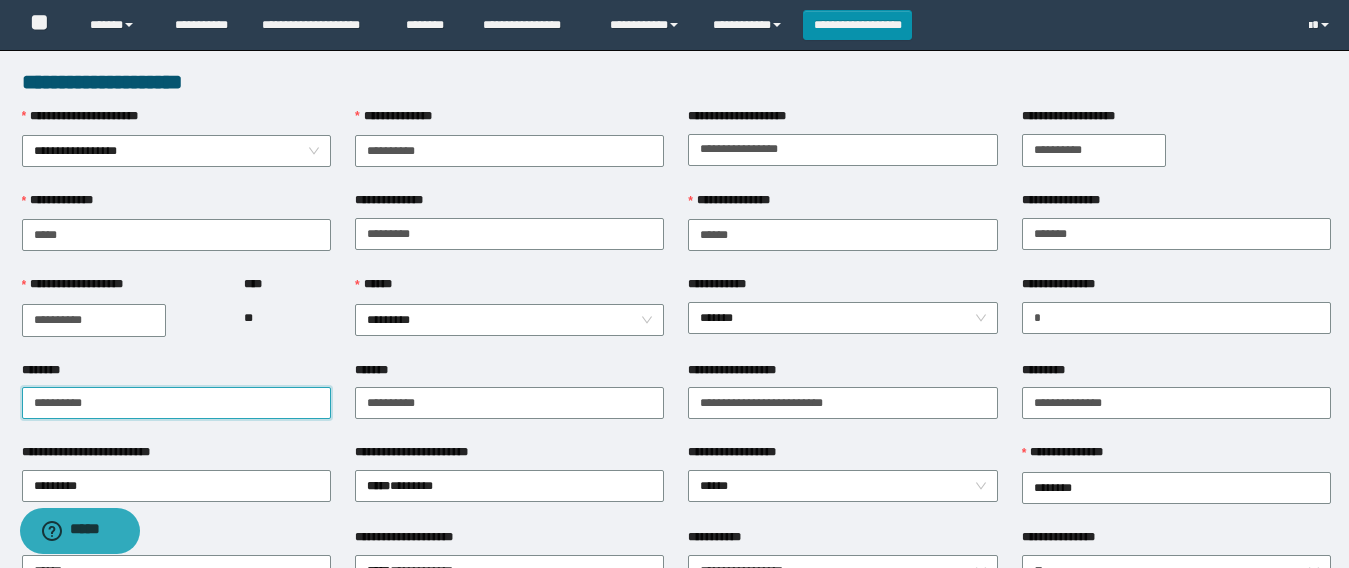 click on "********" at bounding box center (176, 403) 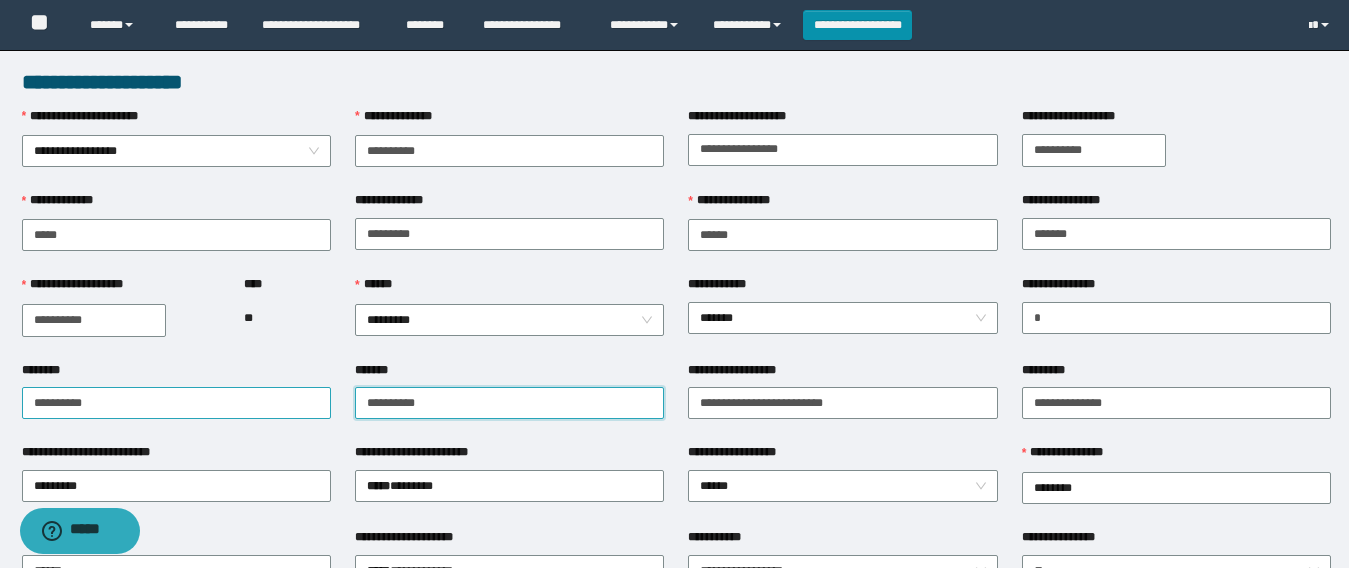 click on "**********" at bounding box center (676, 402) 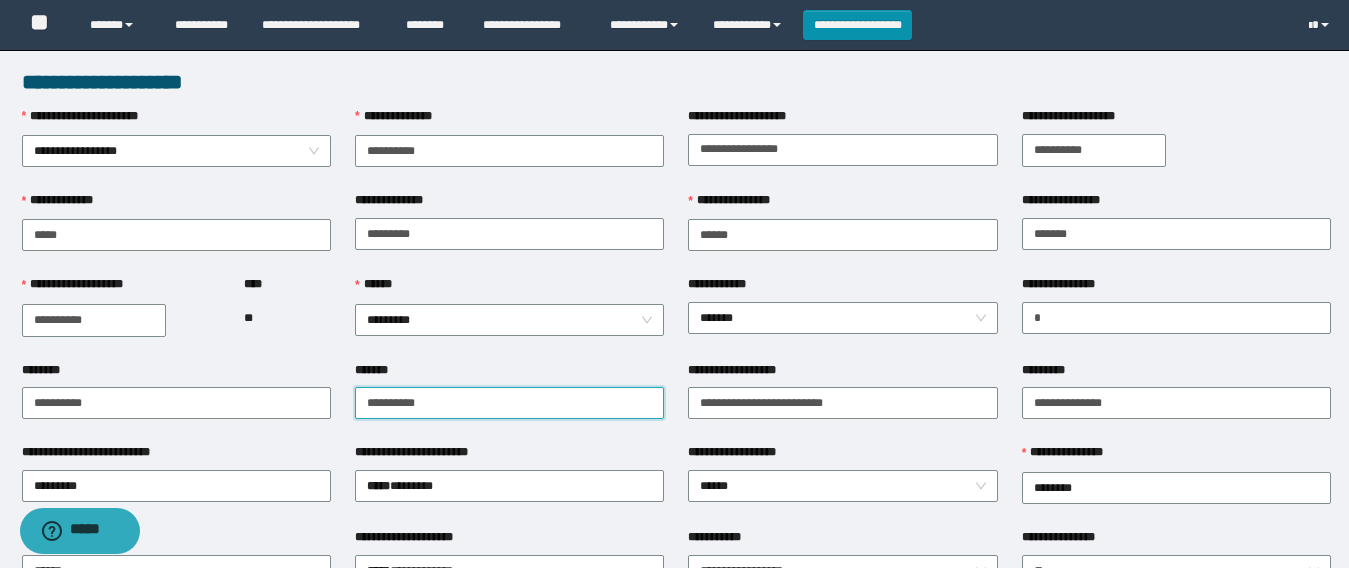 type on "**********" 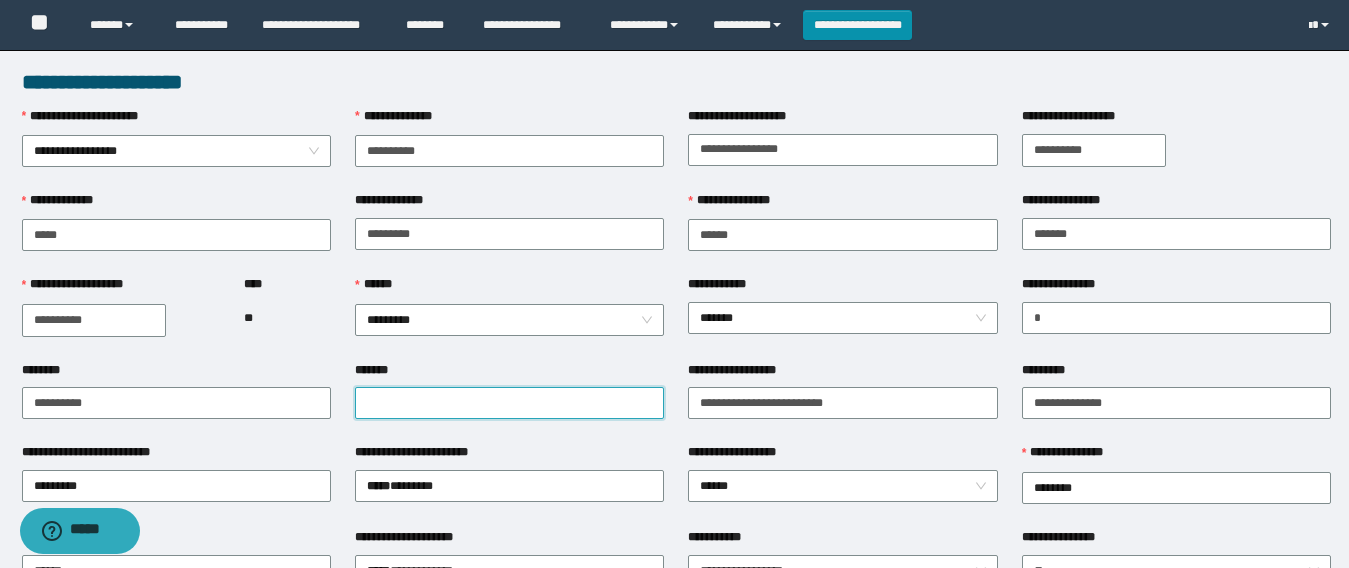 paste on "**********" 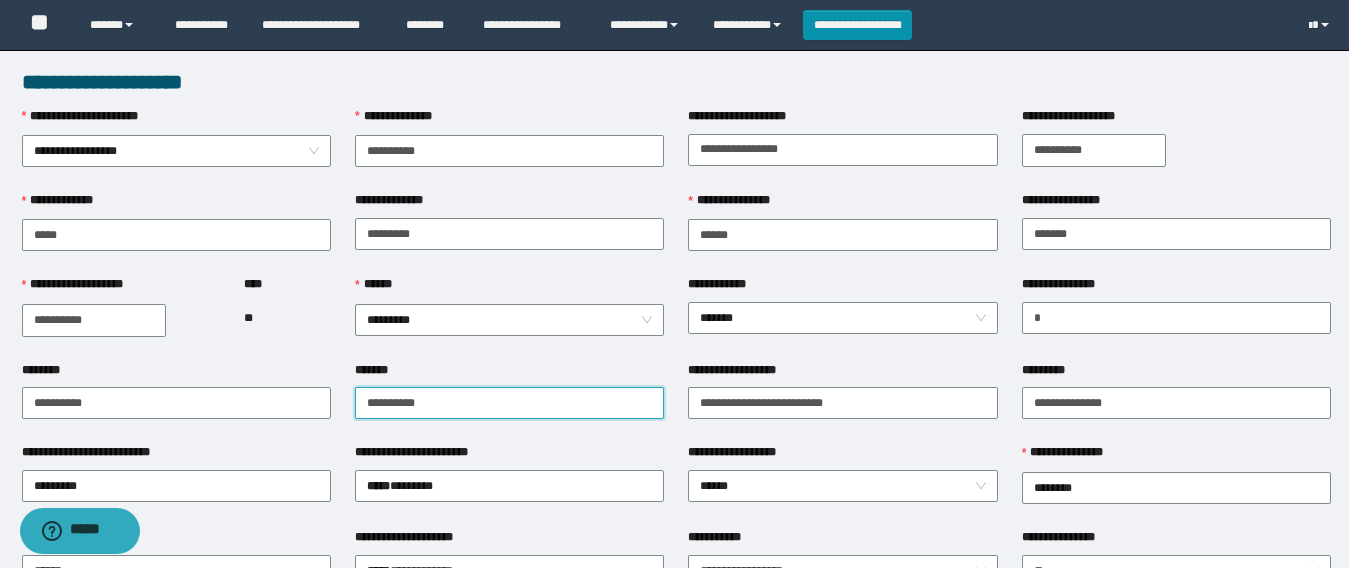 type on "**********" 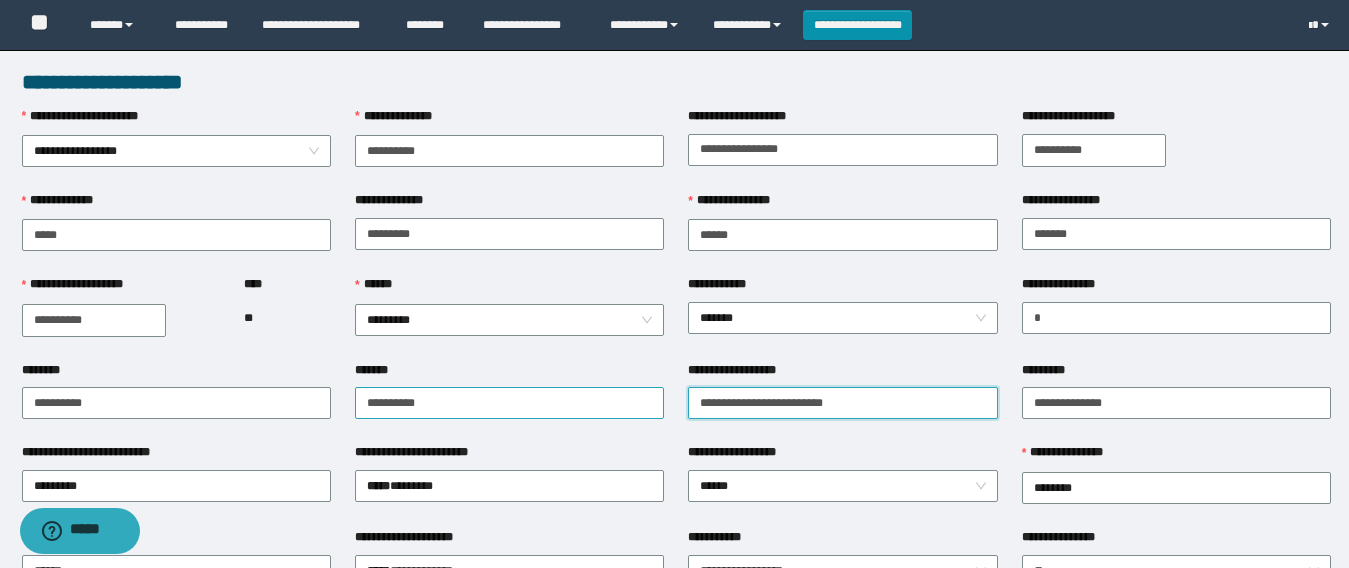 drag, startPoint x: 642, startPoint y: 401, endPoint x: 586, endPoint y: 409, distance: 56.568542 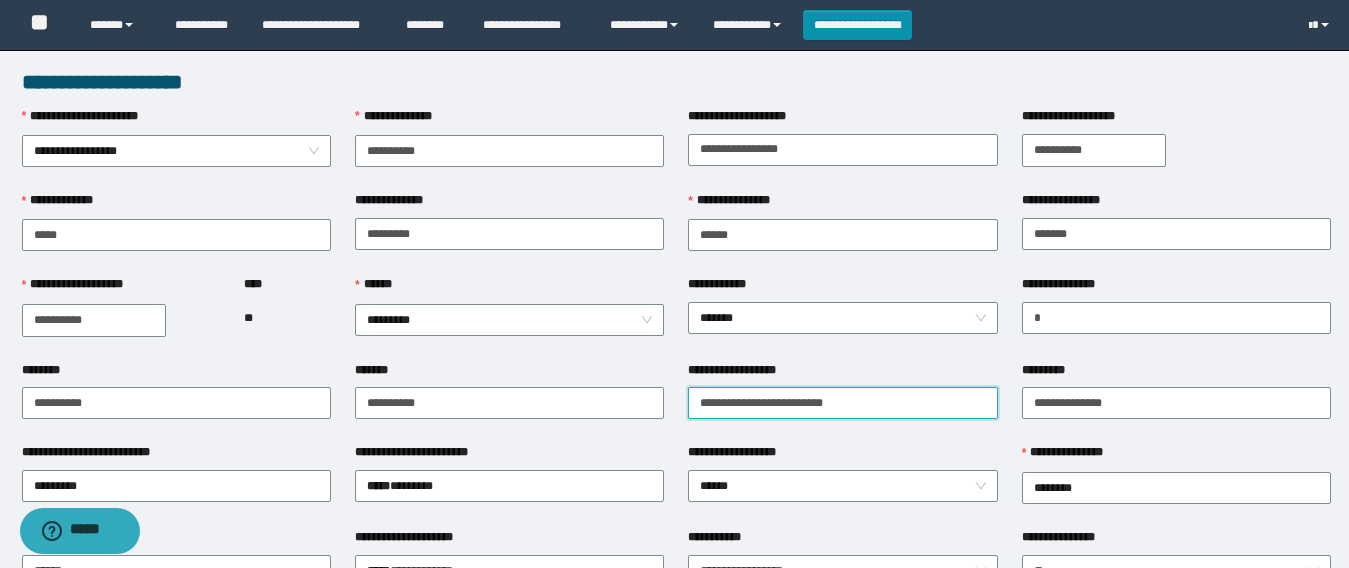 click on "**********" at bounding box center [842, 403] 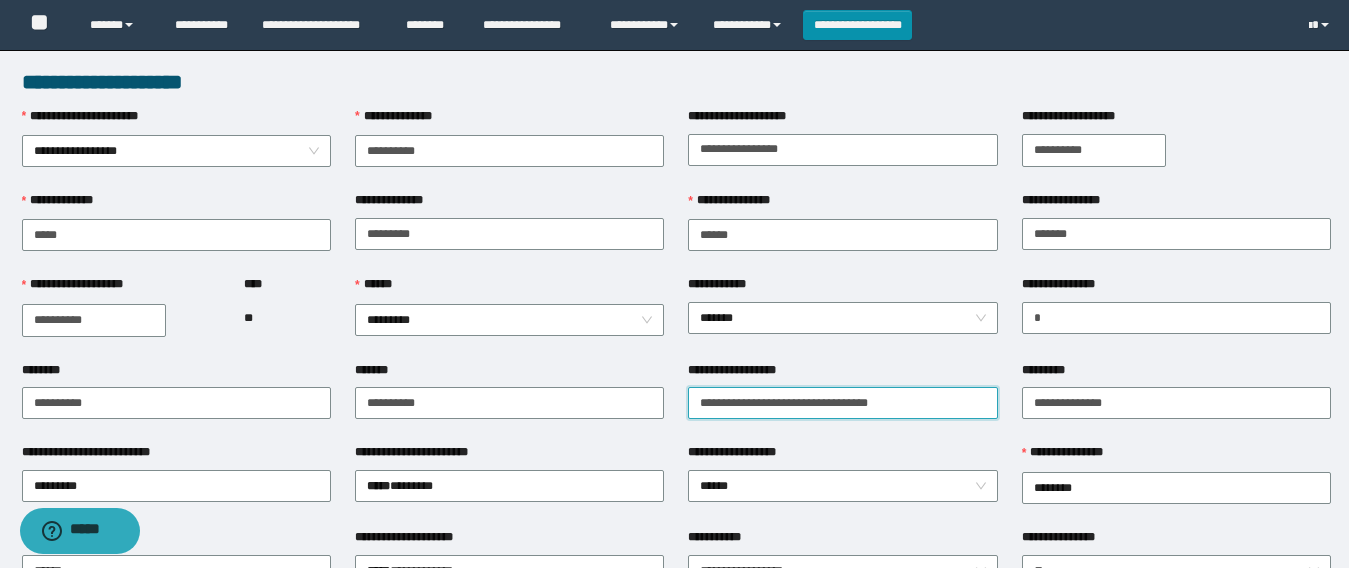 click on "**********" at bounding box center [842, 403] 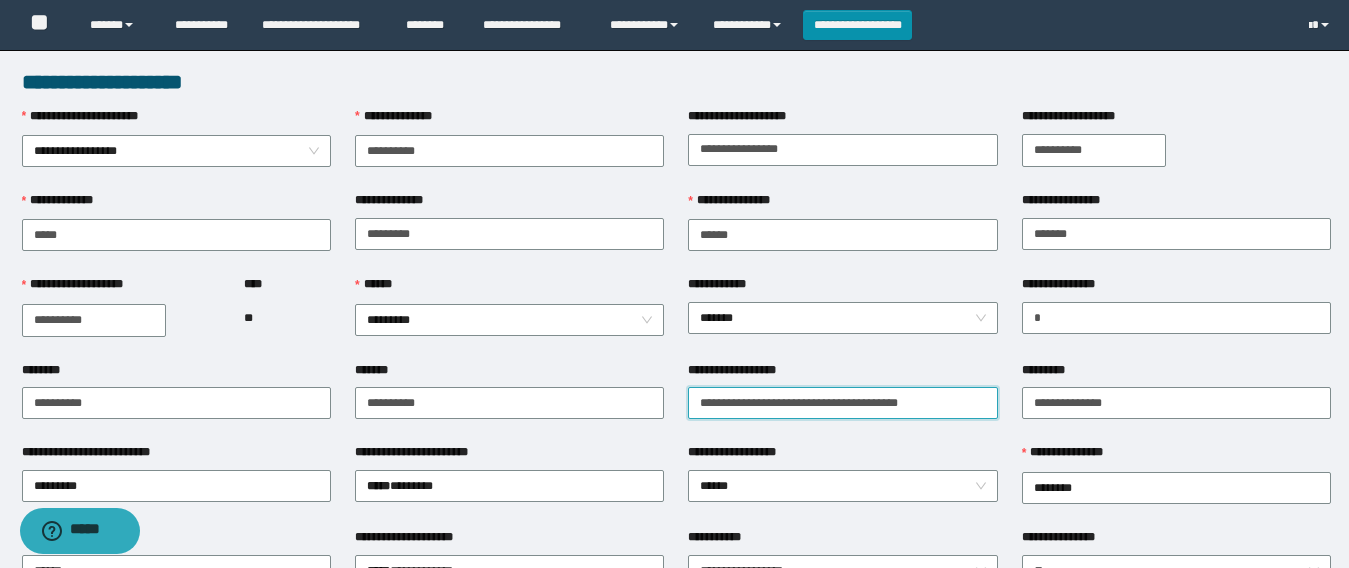 click on "**********" at bounding box center (842, 403) 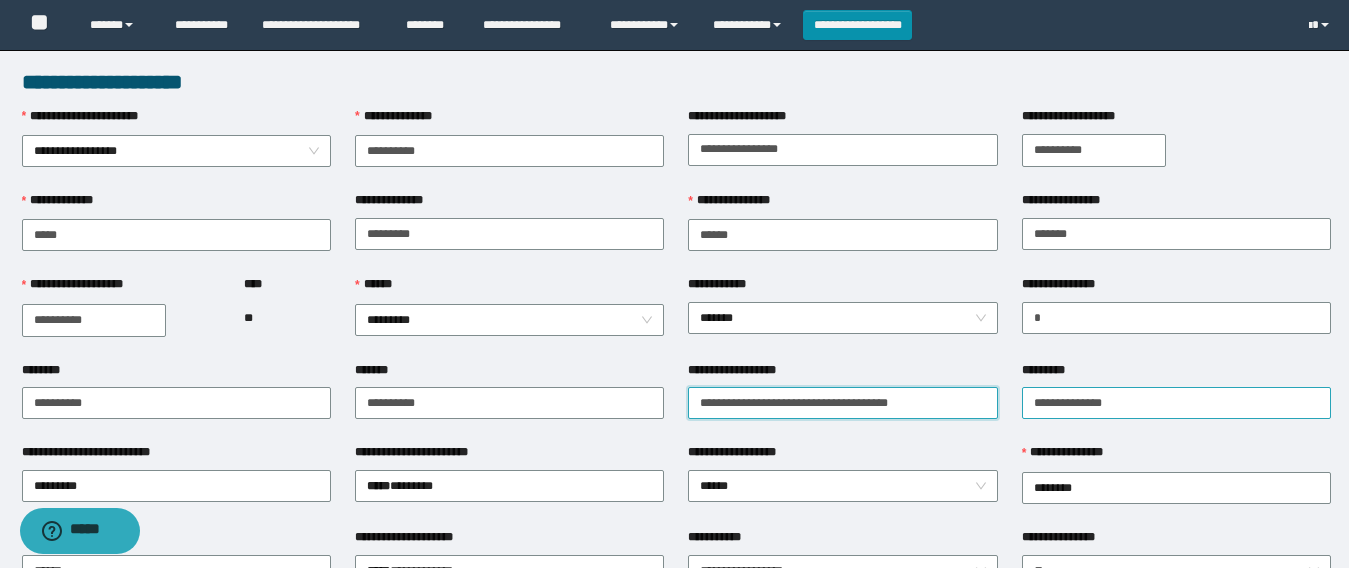 type on "**********" 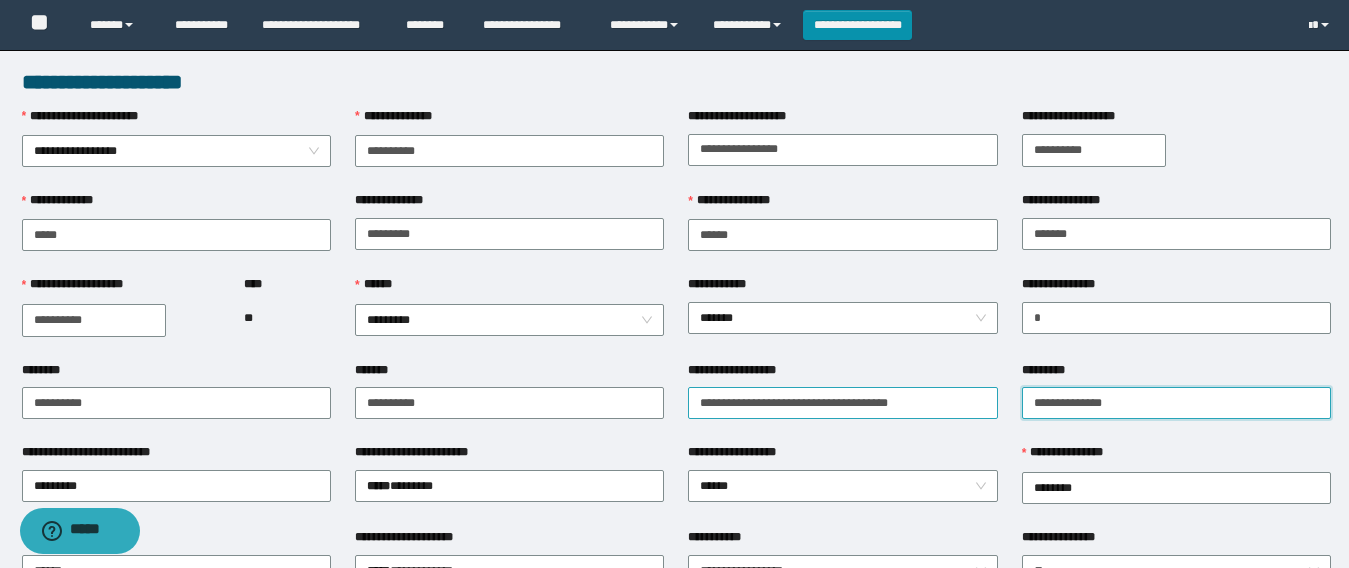 drag, startPoint x: 1153, startPoint y: 398, endPoint x: 728, endPoint y: 398, distance: 425 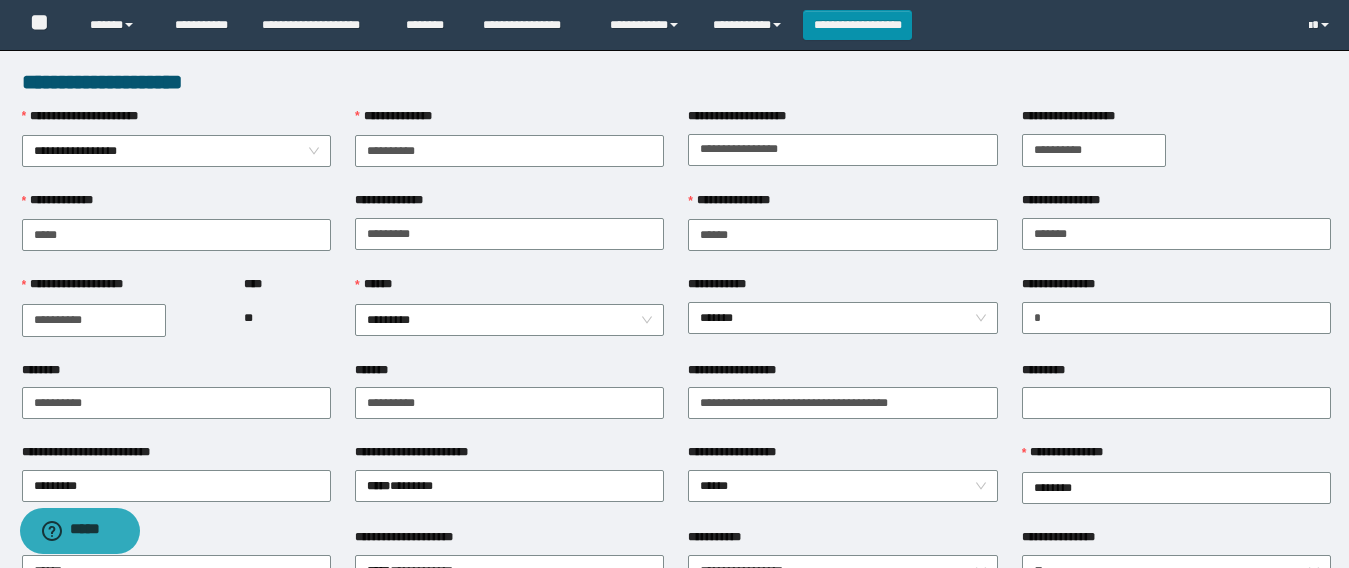 click on "**********" at bounding box center [842, 402] 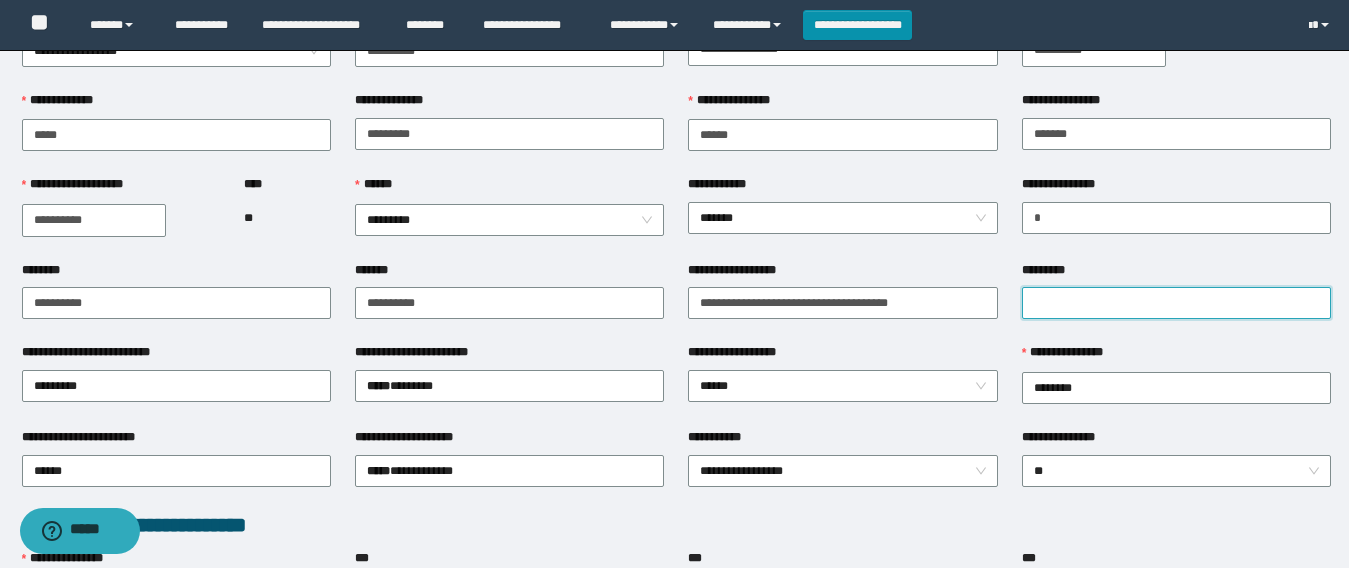 click on "*********" at bounding box center [1176, 303] 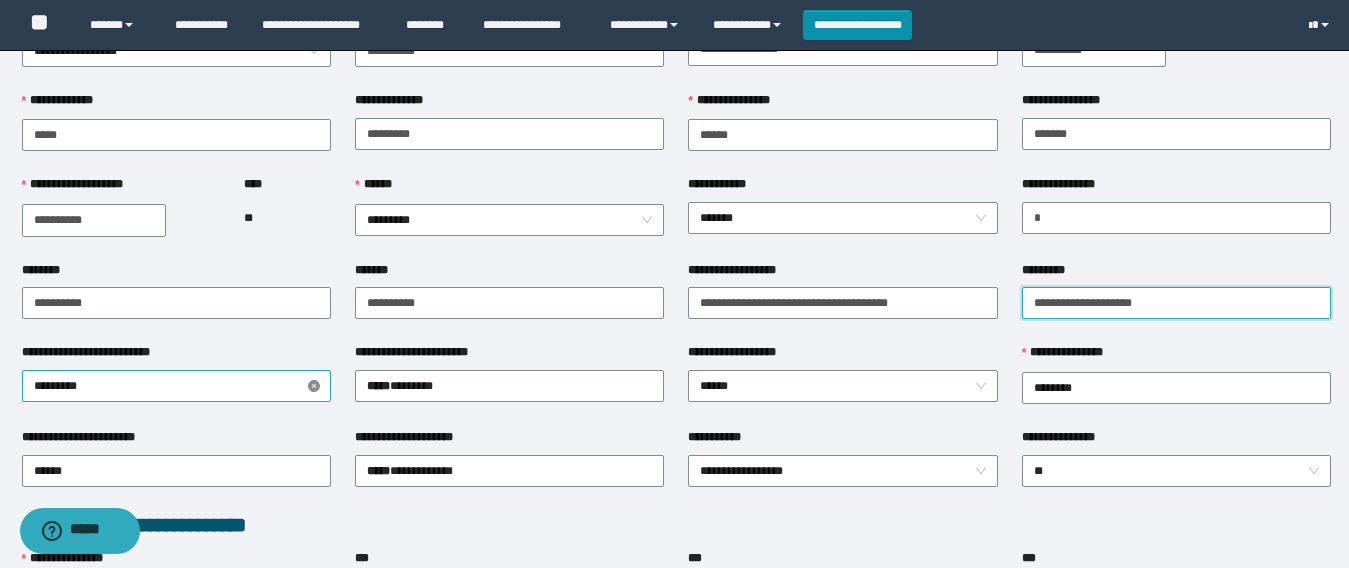 type on "**********" 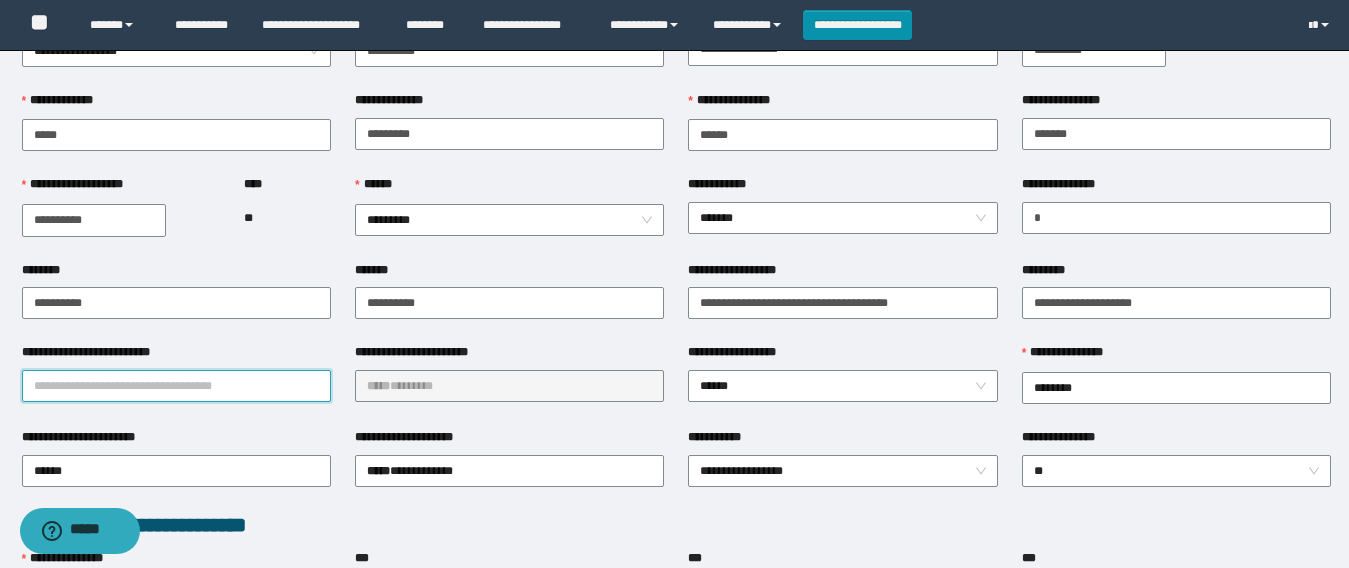 click on "**********" at bounding box center (176, 386) 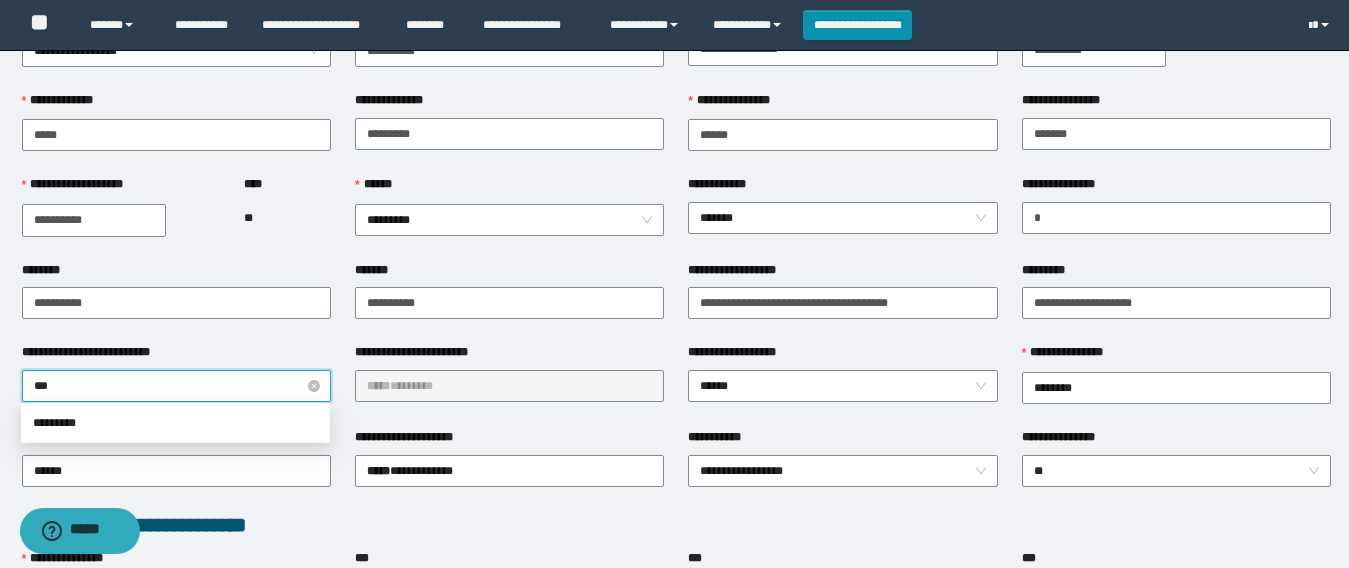 type on "****" 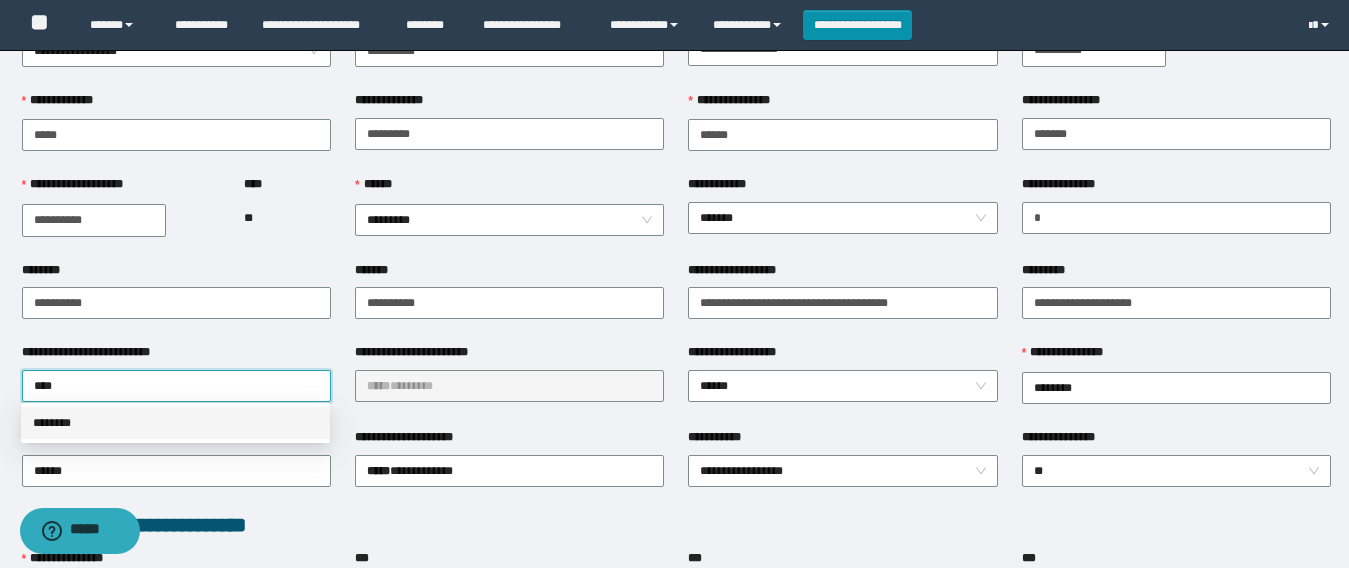 click on "********" at bounding box center (175, 423) 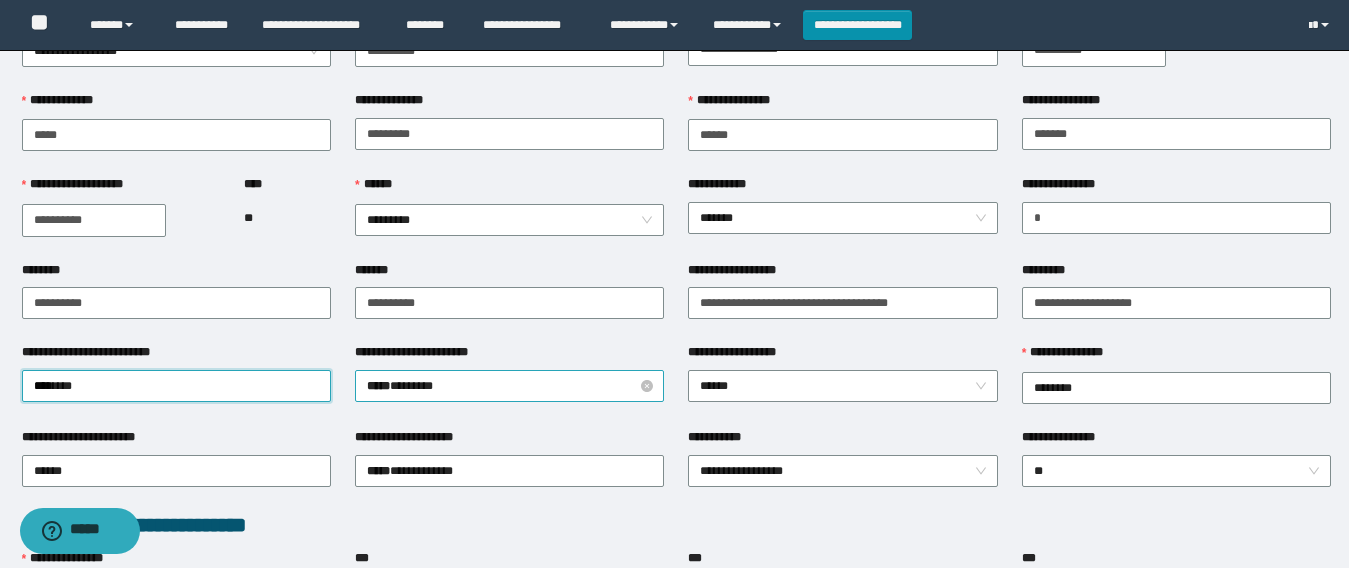 click on "***** * *****" at bounding box center [509, 386] 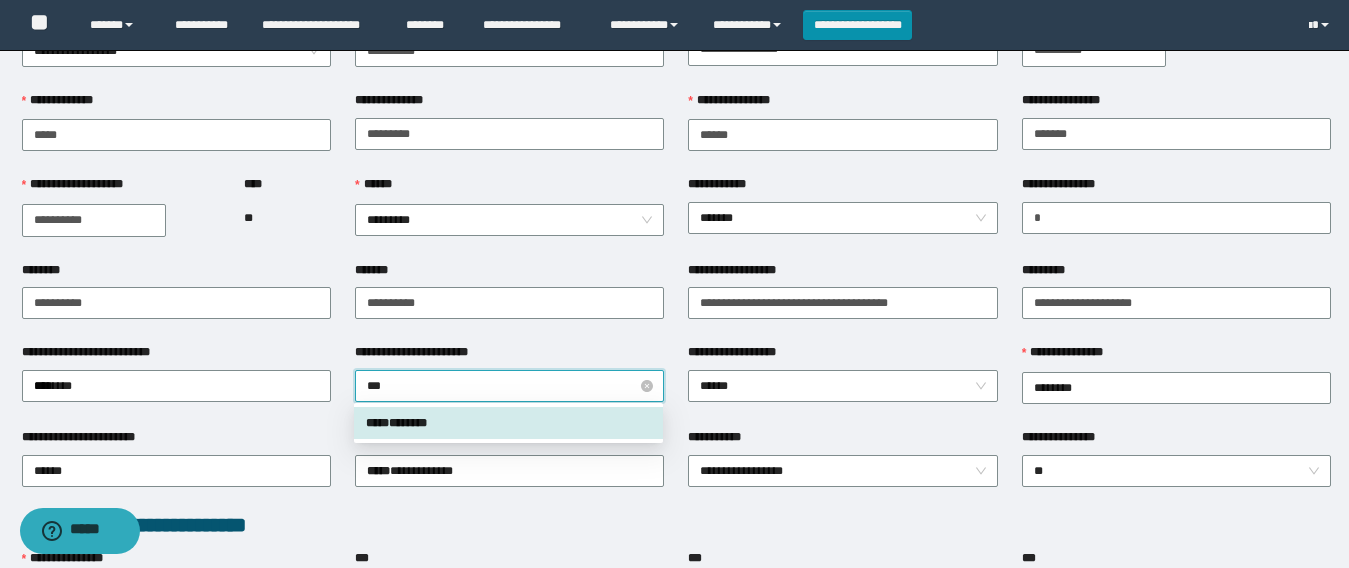 type on "****" 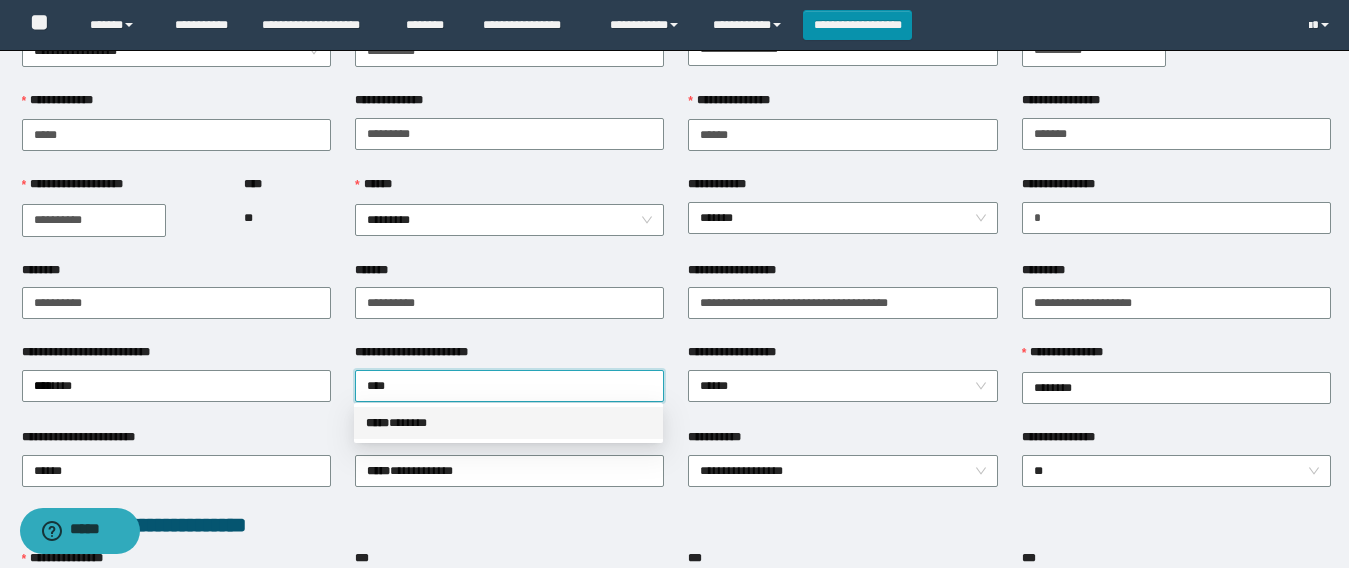 click on "***** * *****" at bounding box center (508, 423) 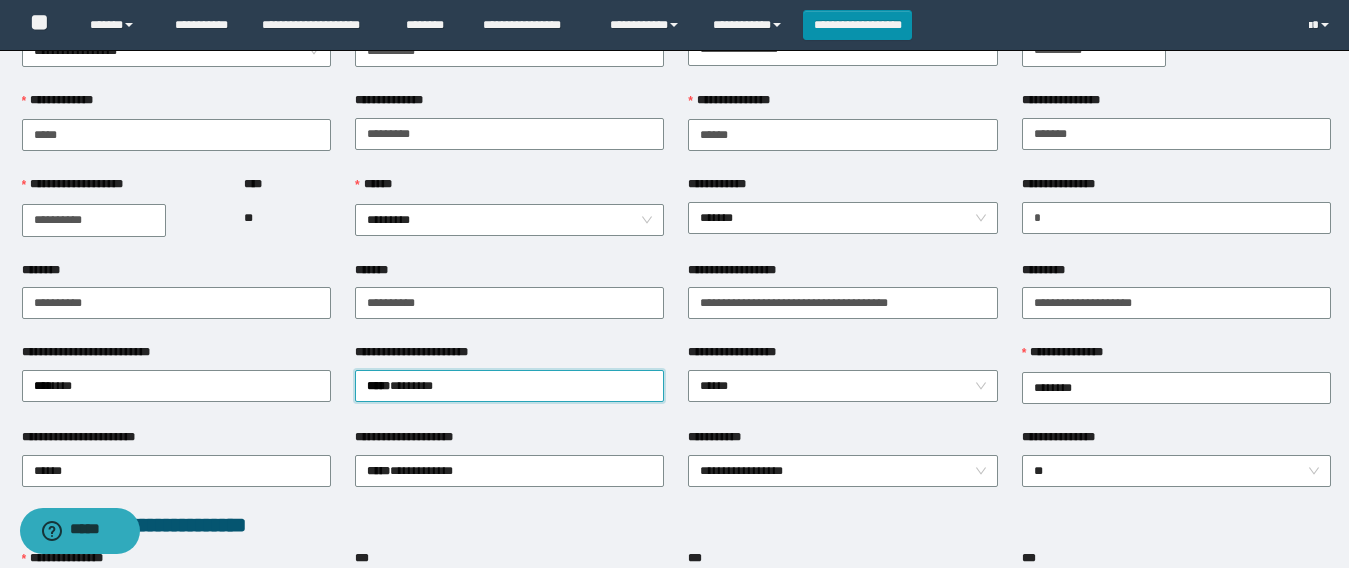 scroll, scrollTop: 200, scrollLeft: 0, axis: vertical 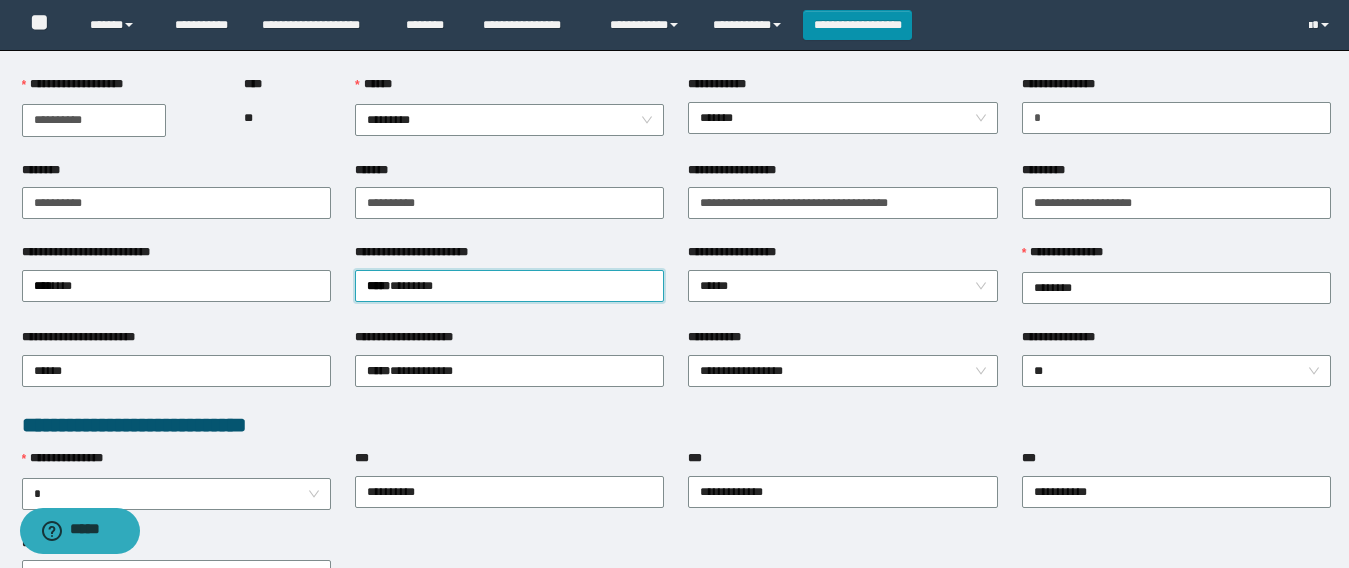 click on "**********" at bounding box center (676, 425) 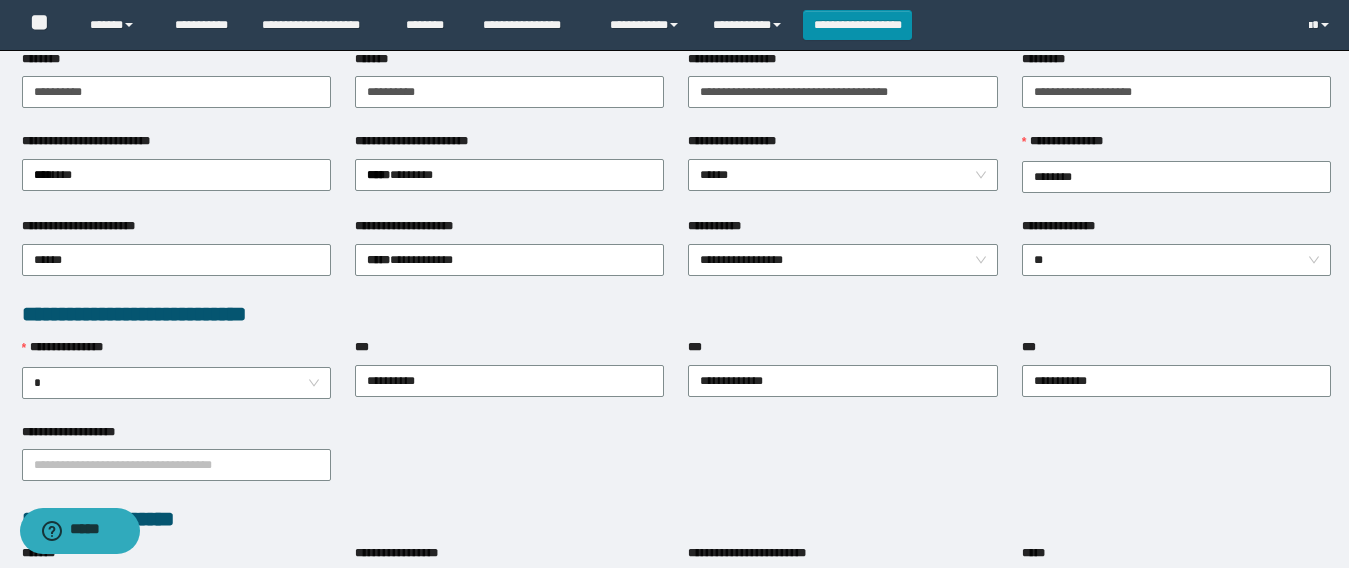 scroll, scrollTop: 330, scrollLeft: 0, axis: vertical 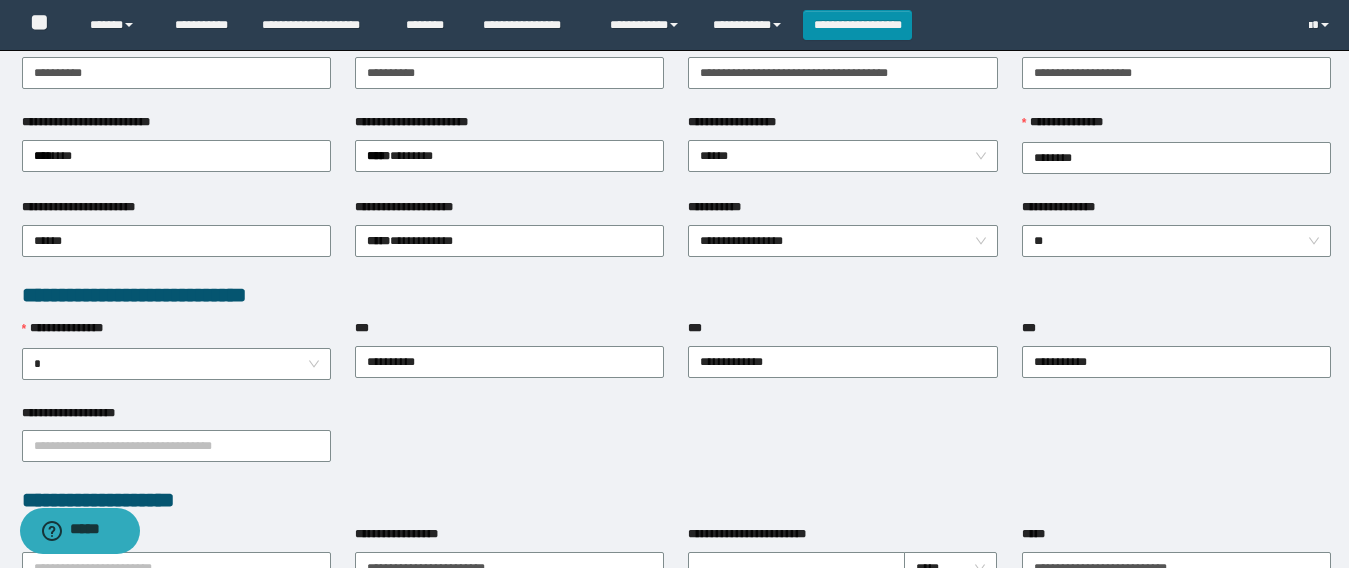 click on "**********" at bounding box center [676, 295] 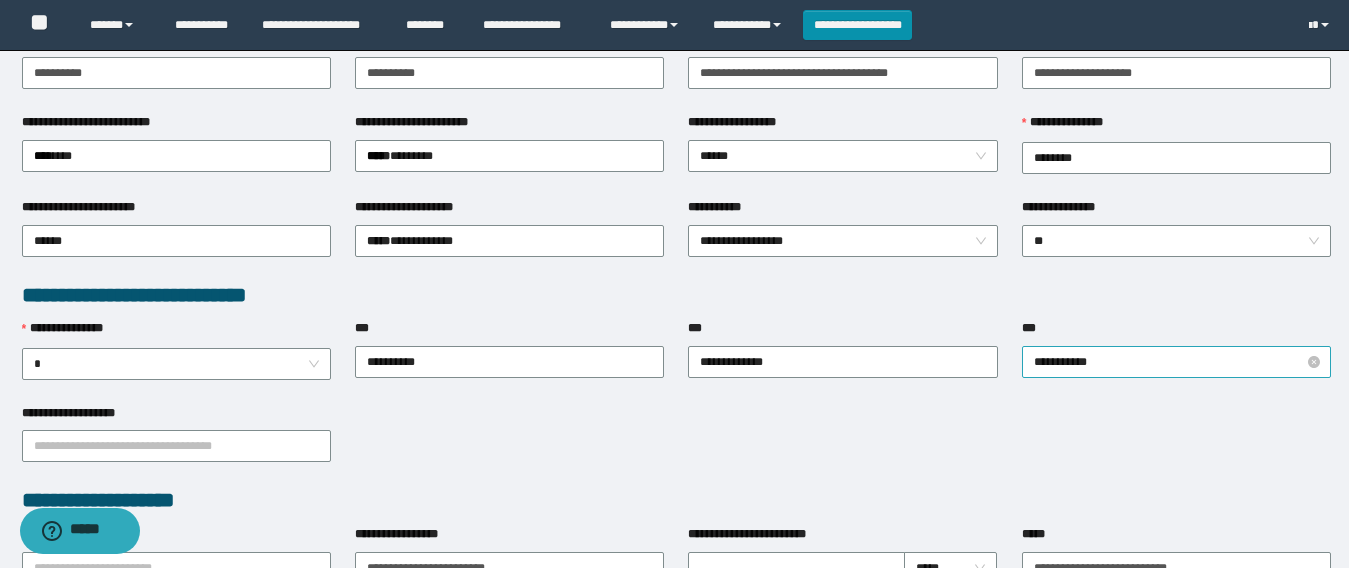drag, startPoint x: 1129, startPoint y: 359, endPoint x: 1257, endPoint y: 365, distance: 128.14055 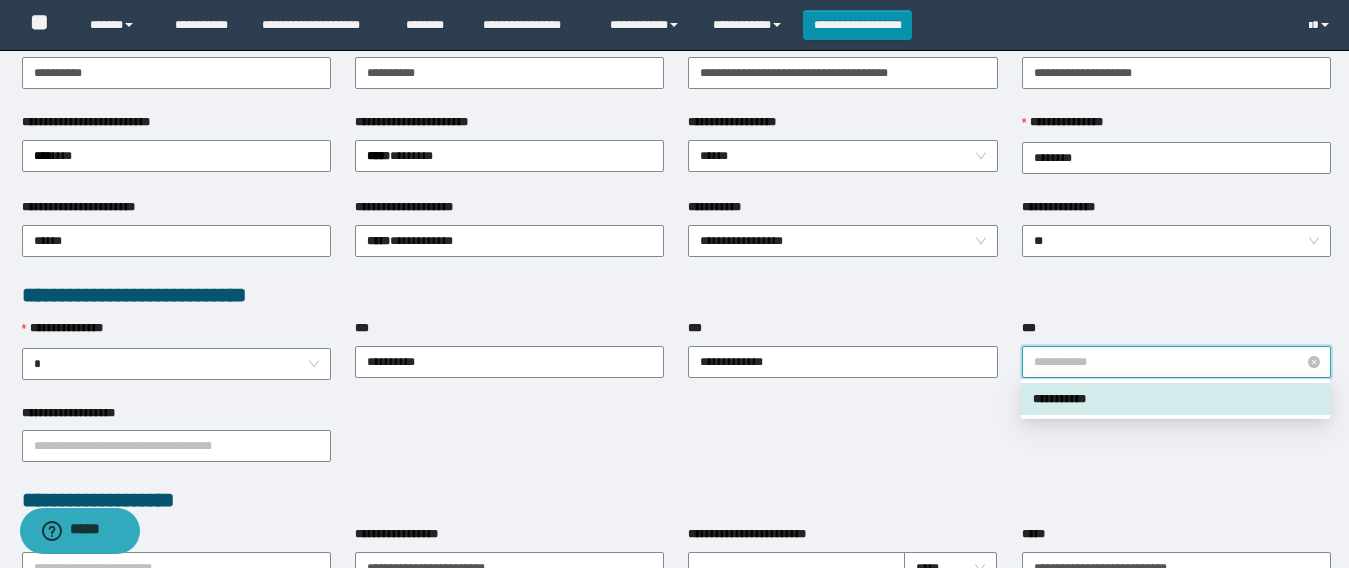 drag, startPoint x: 1312, startPoint y: 361, endPoint x: 1218, endPoint y: 370, distance: 94.42987 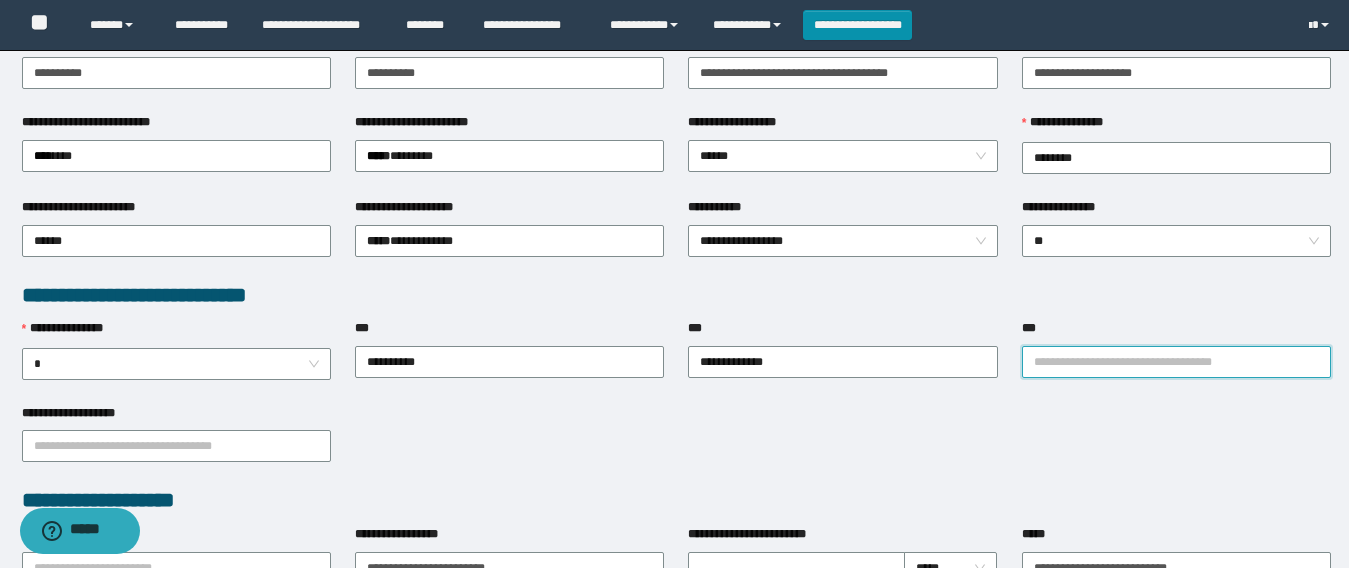 drag, startPoint x: 1134, startPoint y: 366, endPoint x: 1140, endPoint y: 354, distance: 13.416408 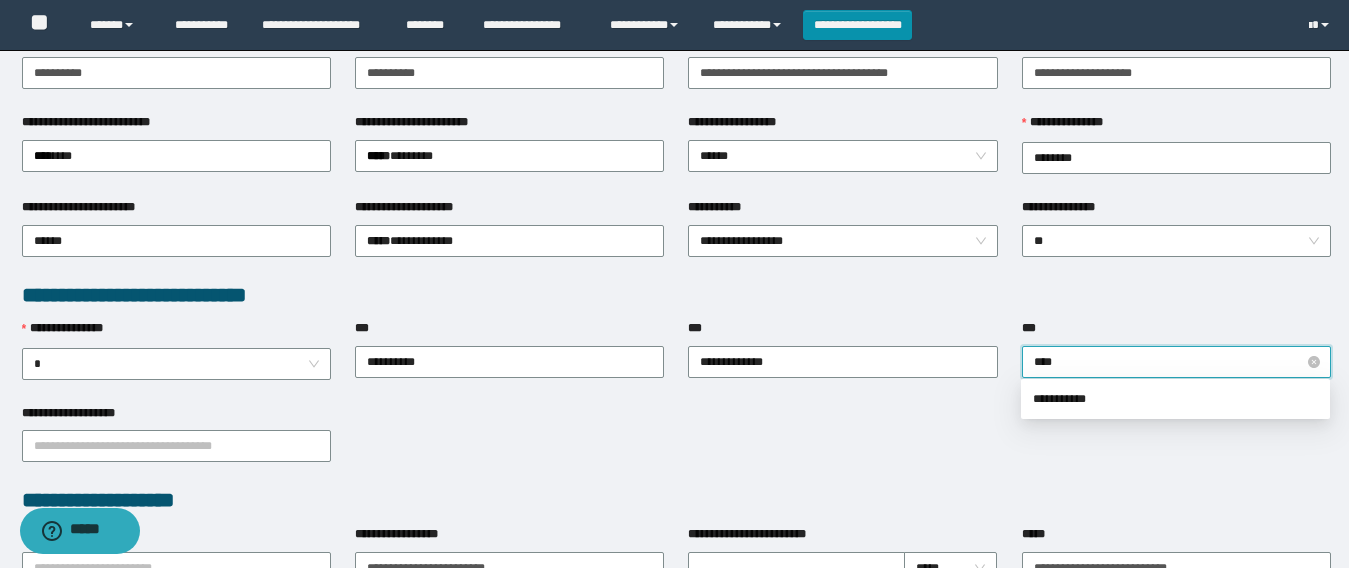 type on "*****" 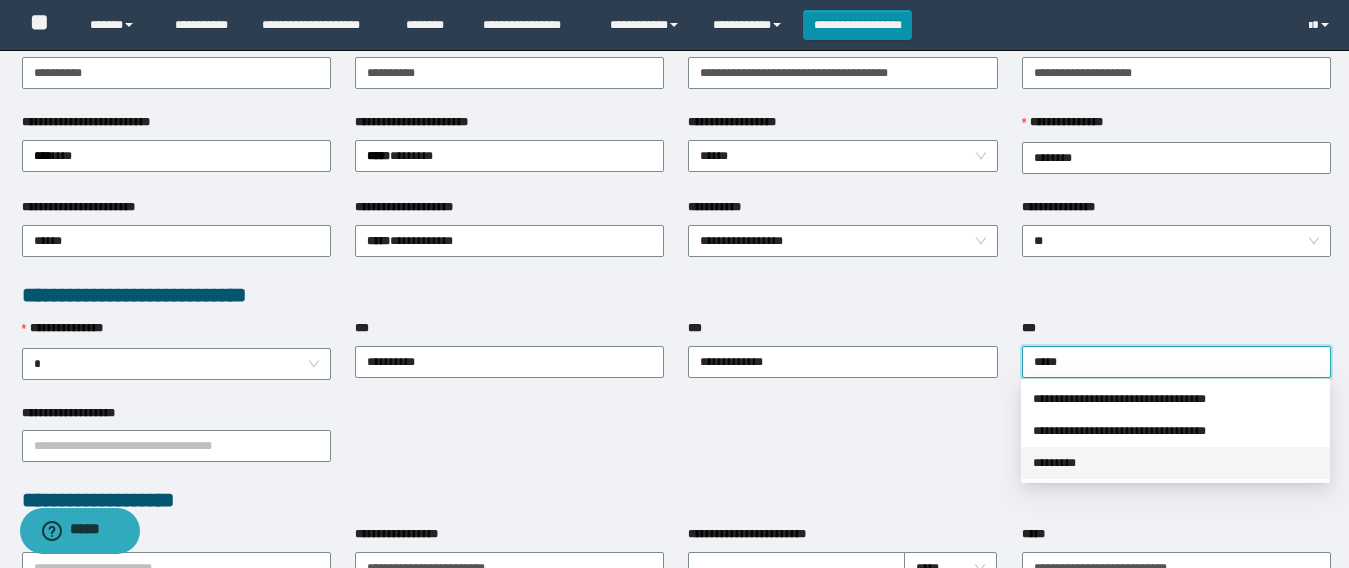click on "*********" at bounding box center [1175, 463] 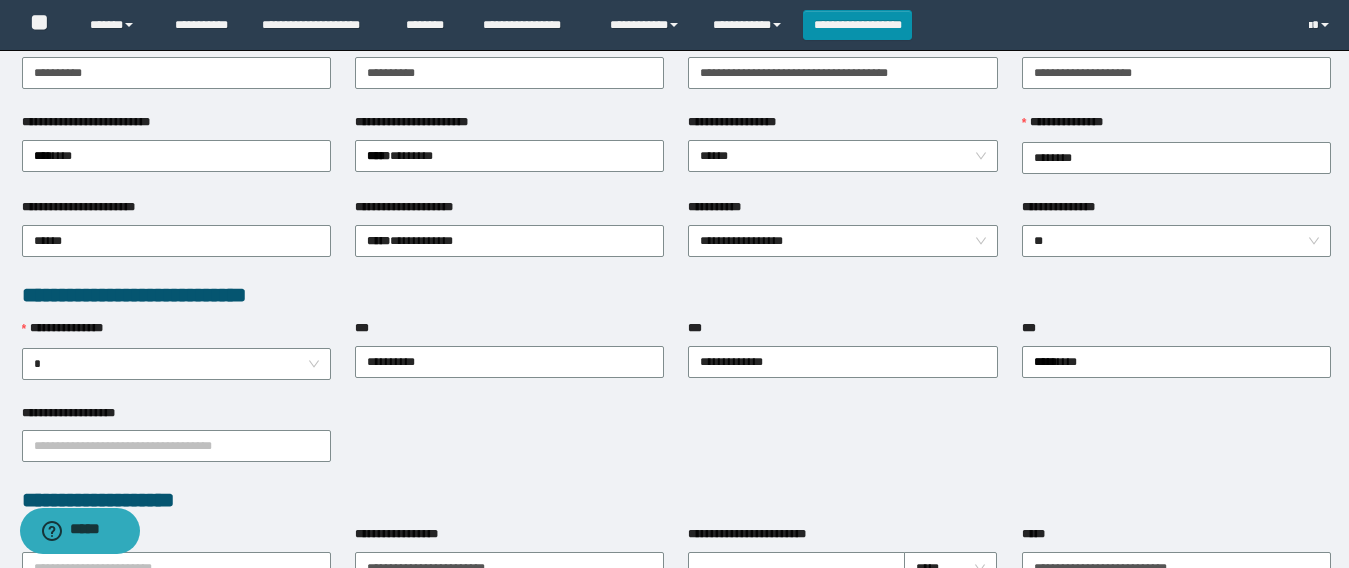 click on "**********" at bounding box center (676, 445) 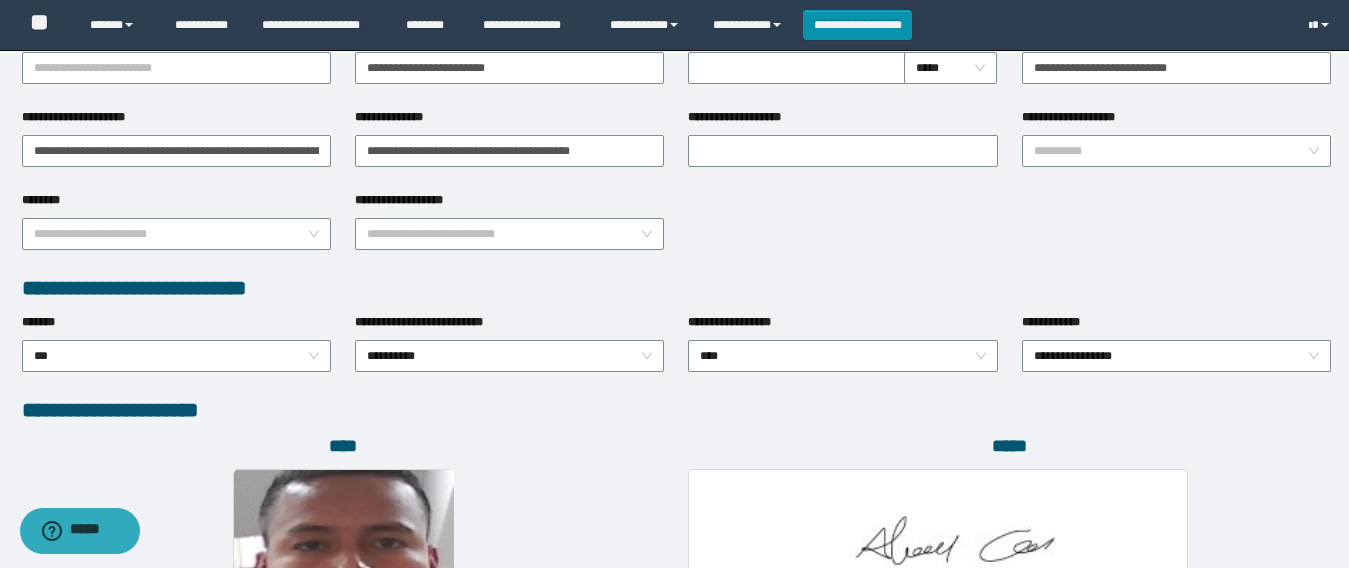 scroll, scrollTop: 930, scrollLeft: 0, axis: vertical 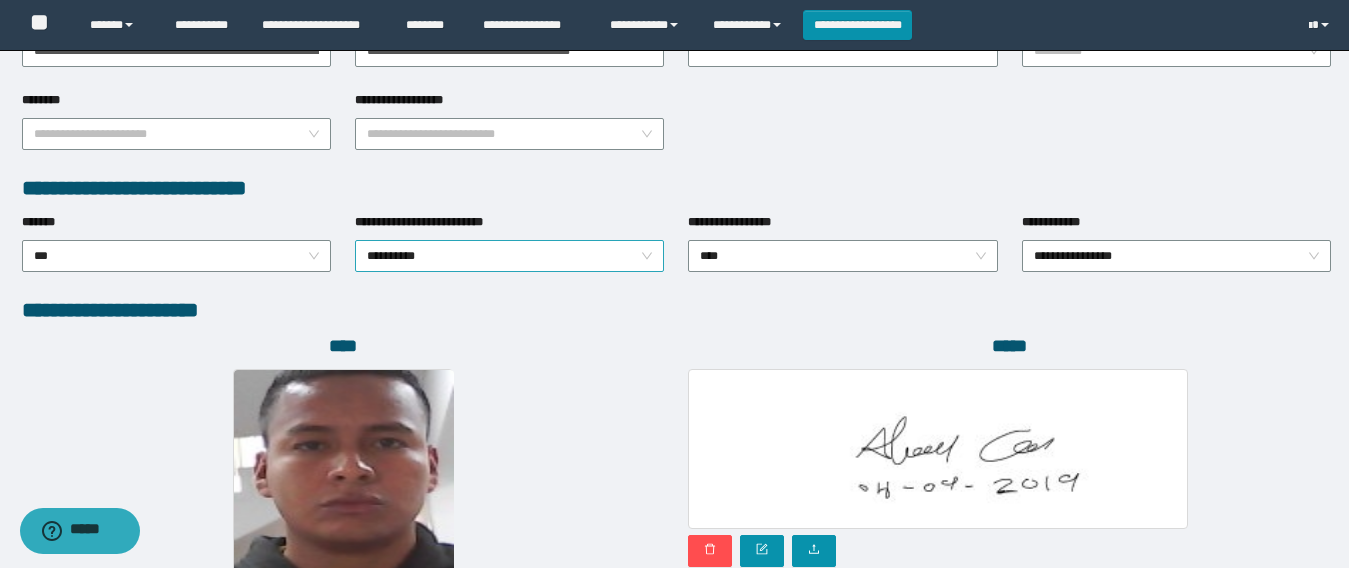 click on "**********" at bounding box center (509, 256) 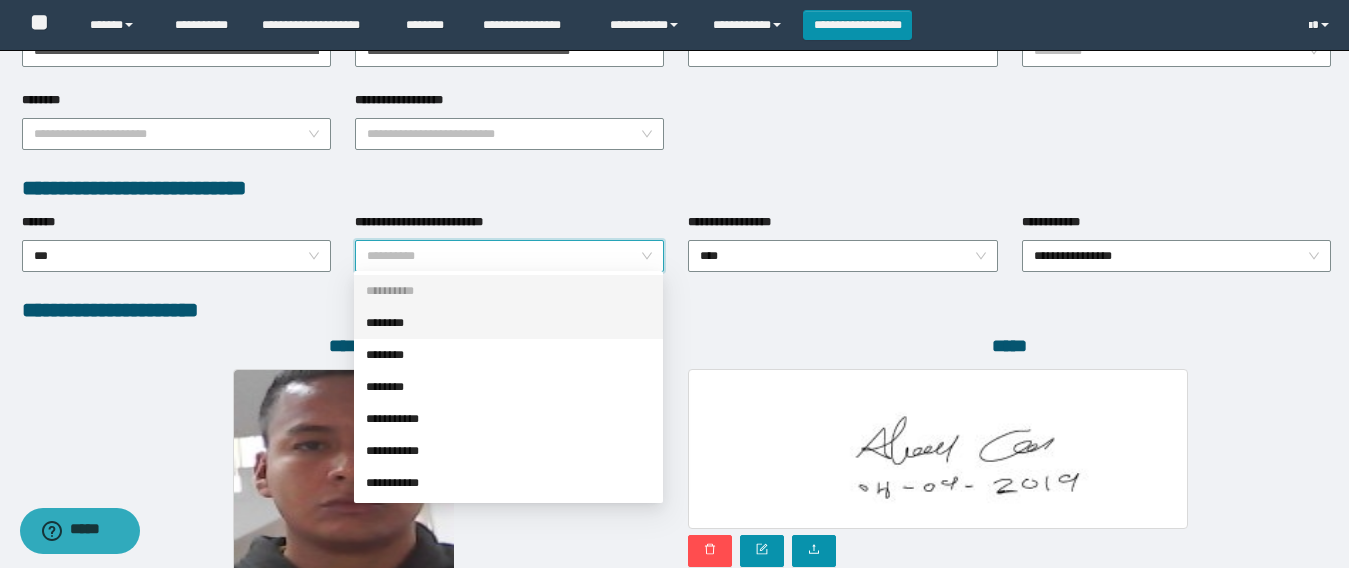 click on "********" at bounding box center [508, 323] 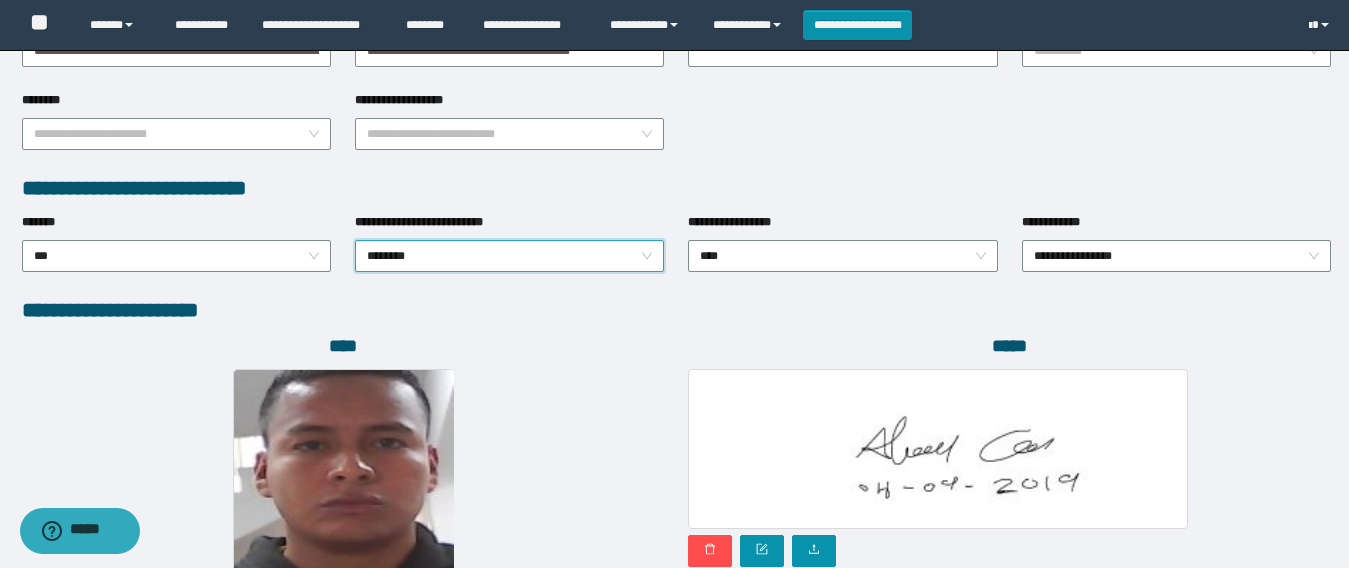 scroll, scrollTop: 1030, scrollLeft: 0, axis: vertical 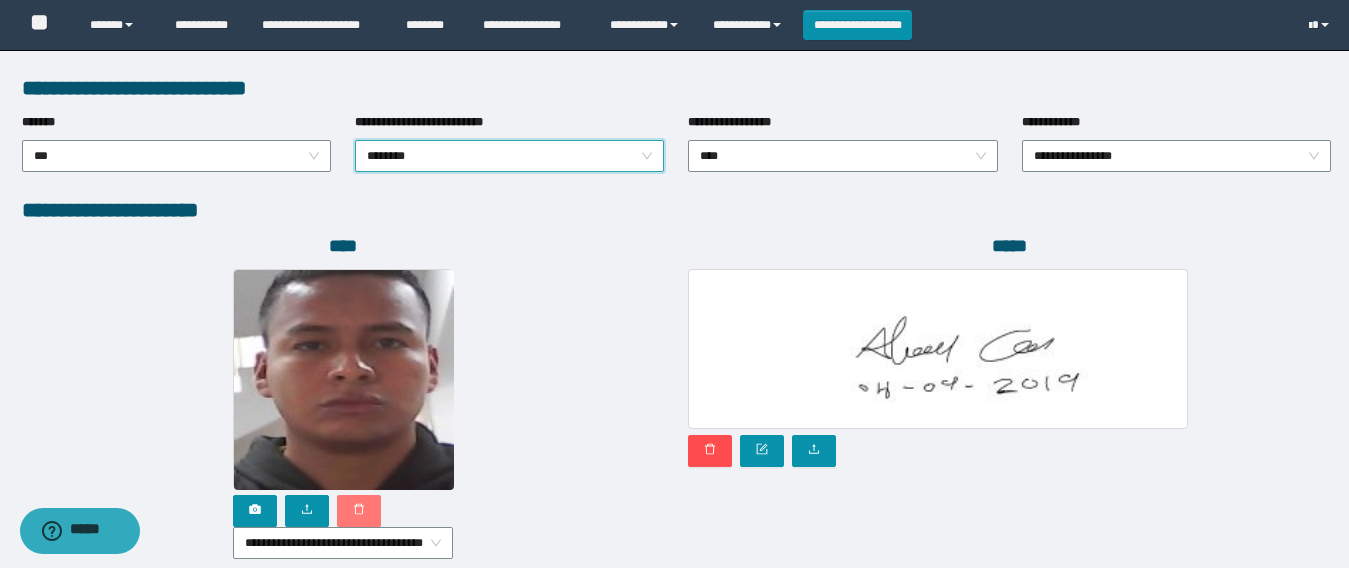 click at bounding box center (359, 511) 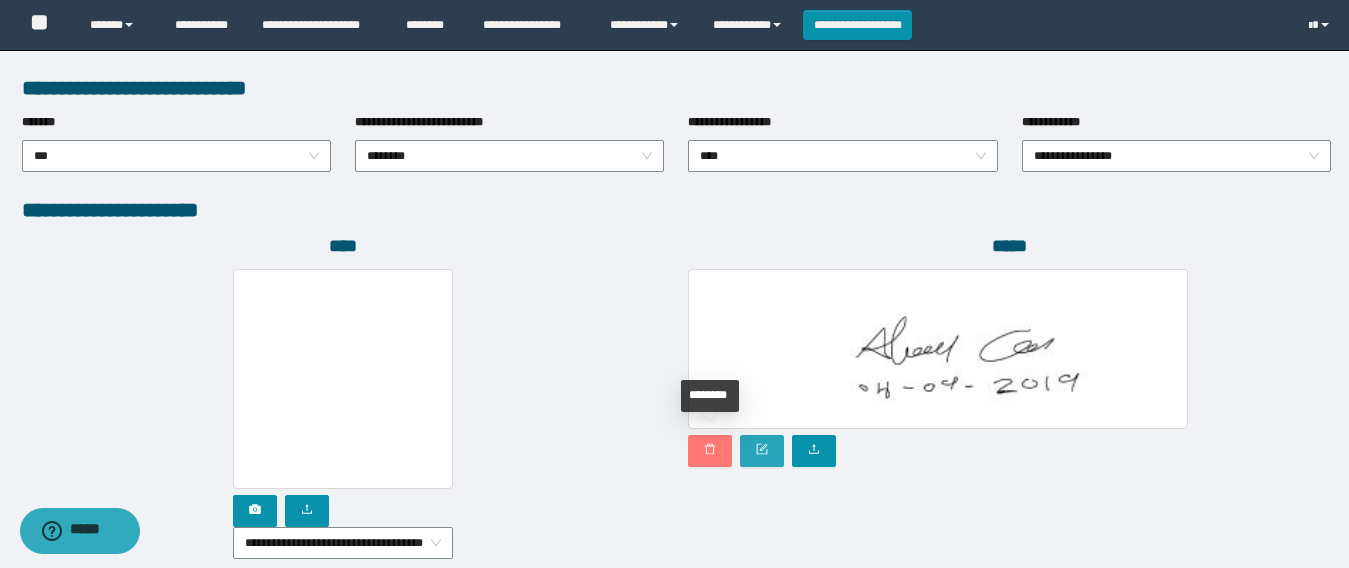 click 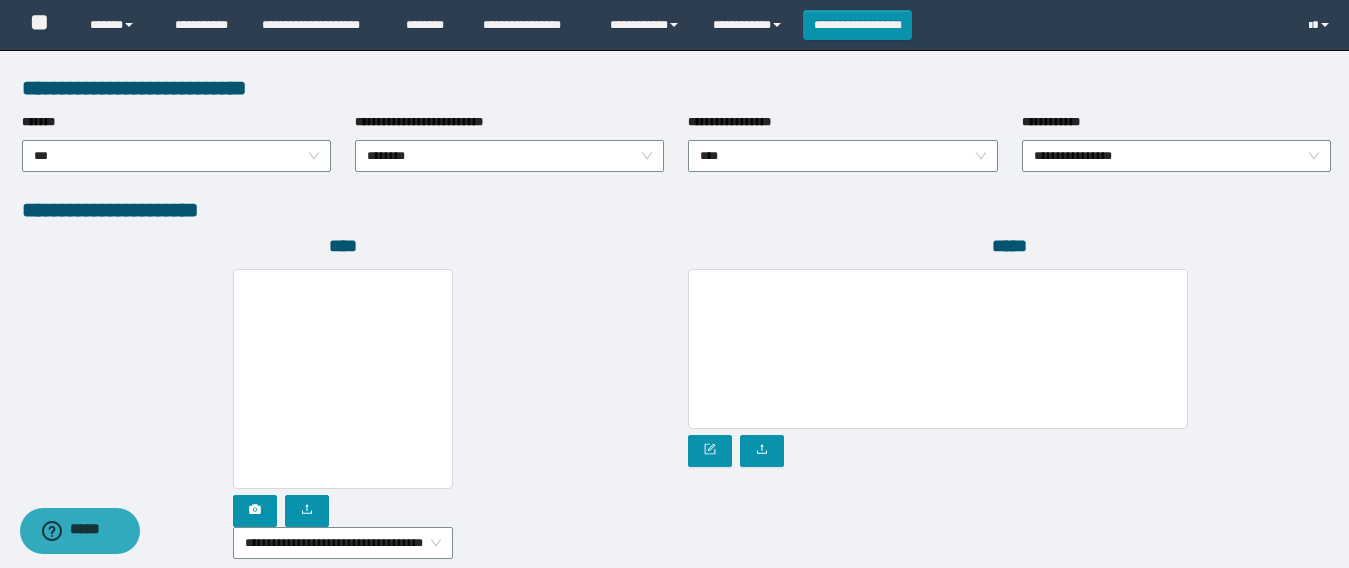 click on "**********" at bounding box center [509, 154] 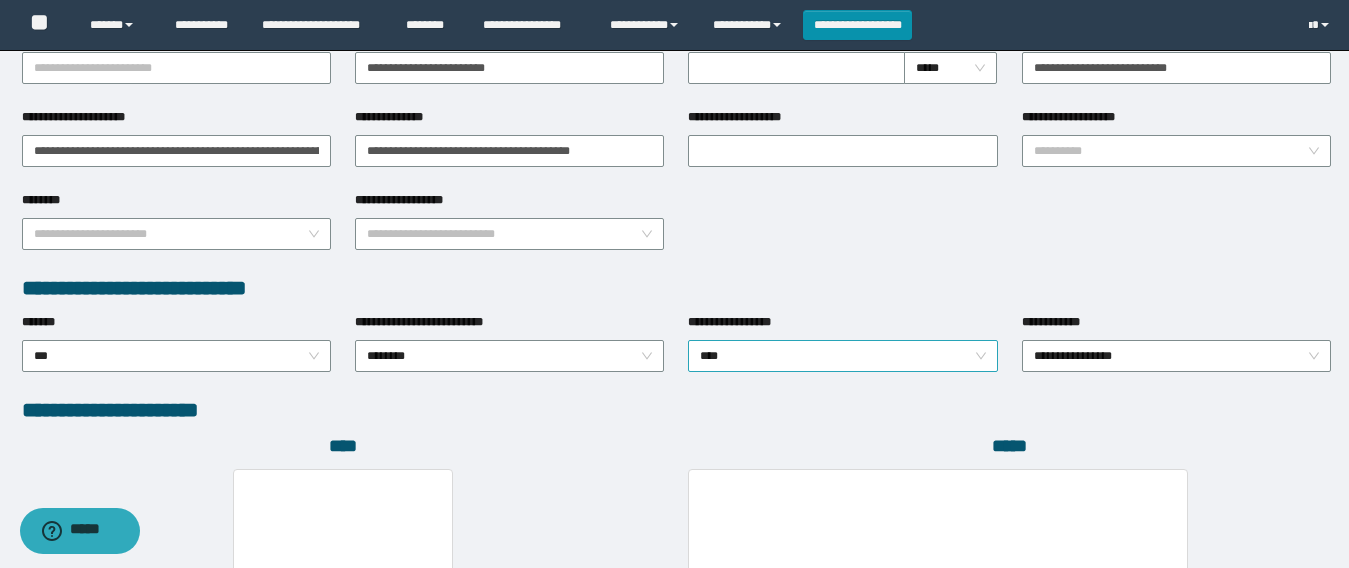 click on "****" at bounding box center (842, 356) 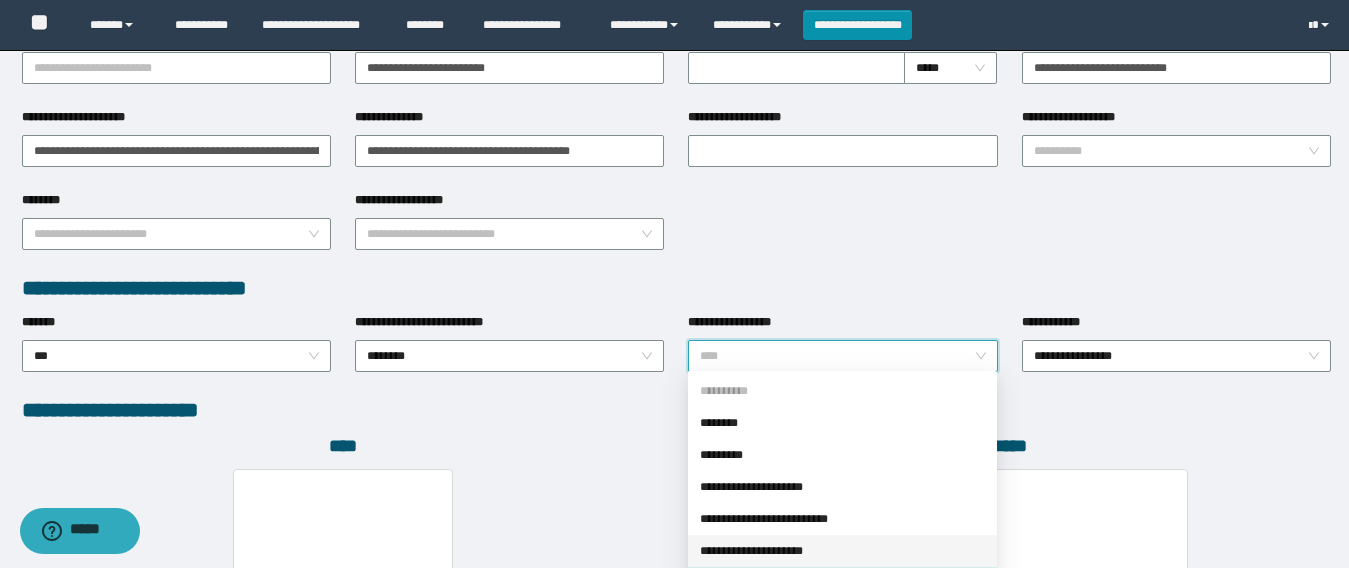 scroll, scrollTop: 930, scrollLeft: 0, axis: vertical 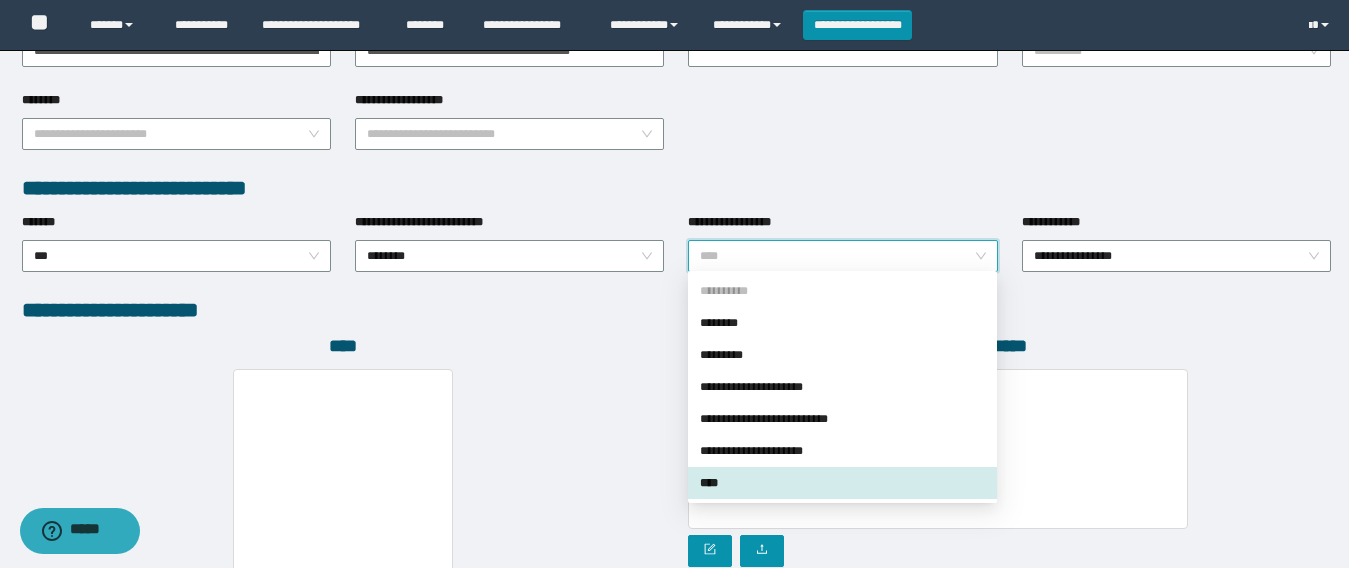 click on "****" at bounding box center (842, 483) 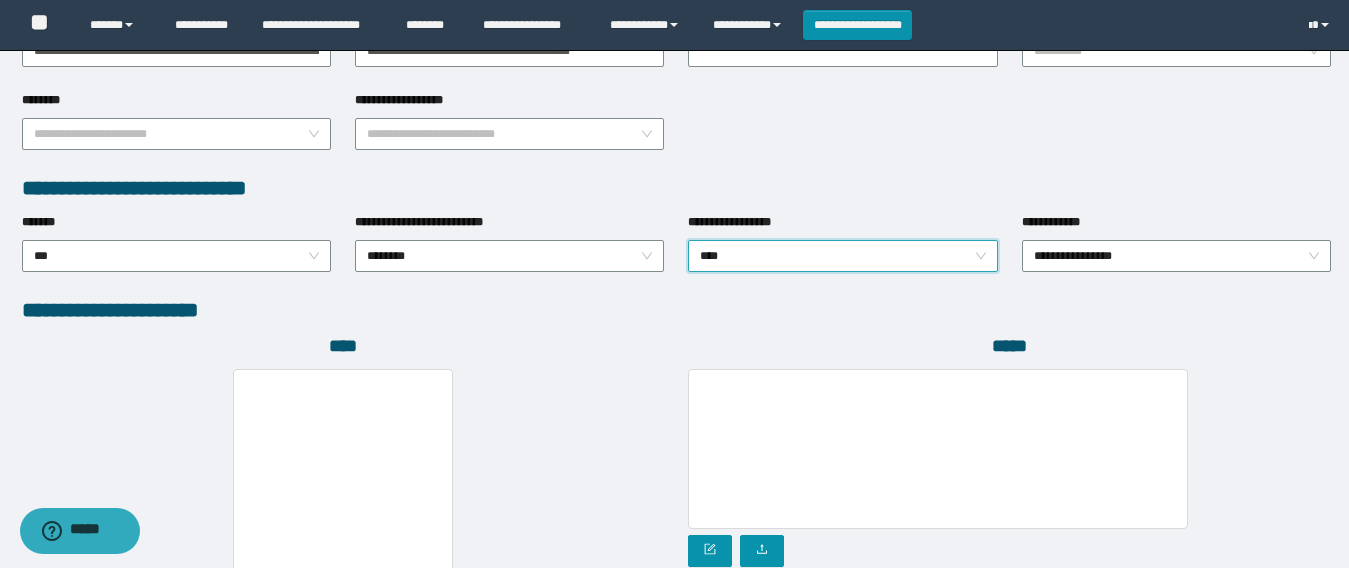 click on "****" at bounding box center [343, 346] 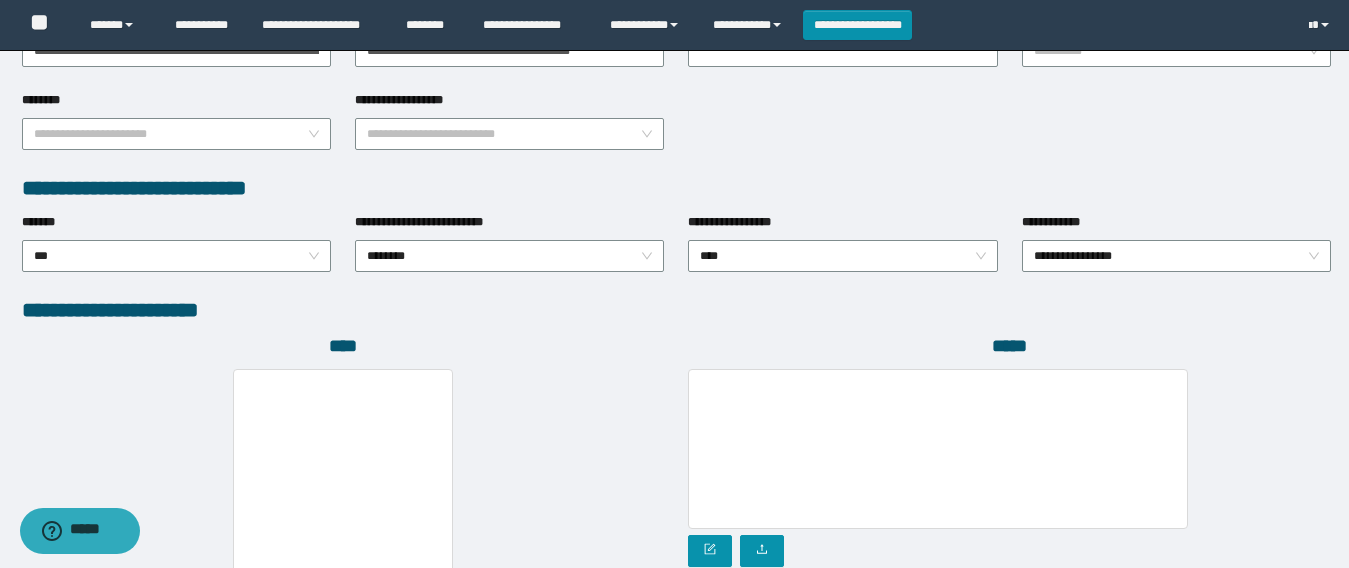 scroll, scrollTop: 1030, scrollLeft: 0, axis: vertical 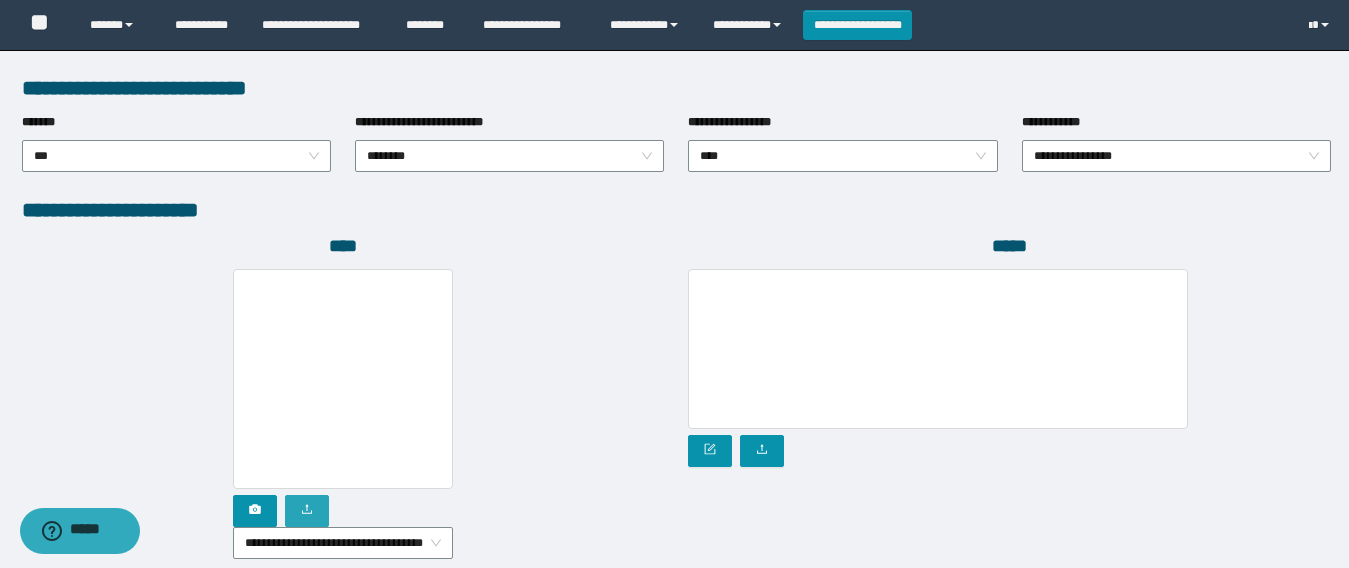 click at bounding box center (307, 511) 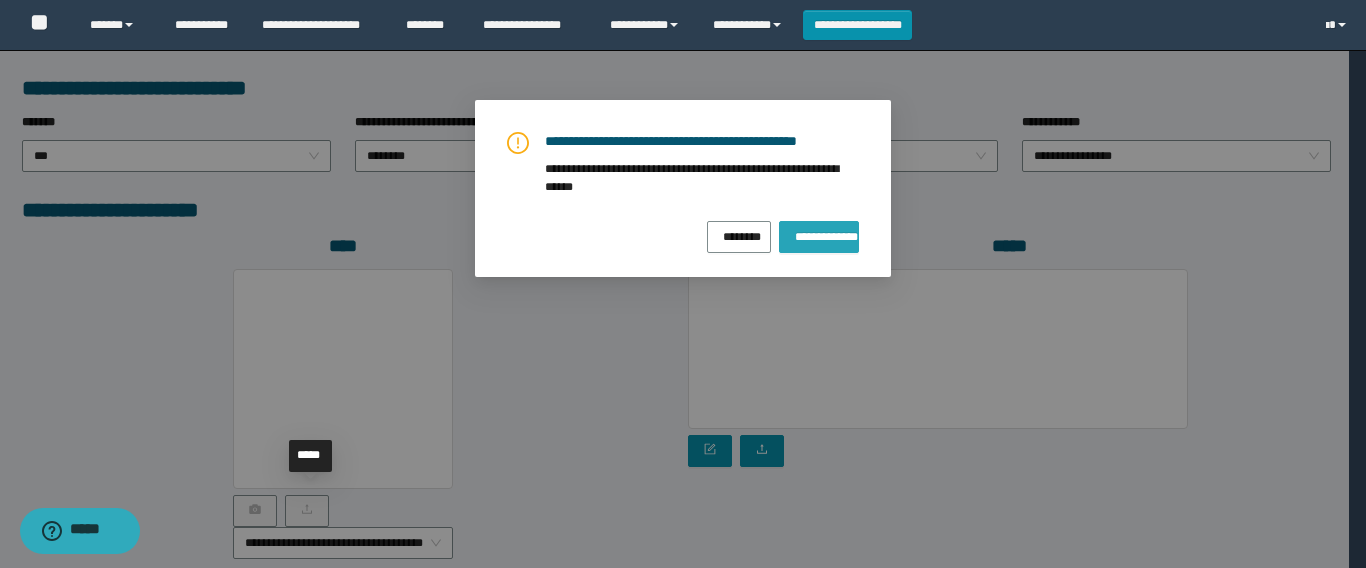 click on "**********" at bounding box center [819, 234] 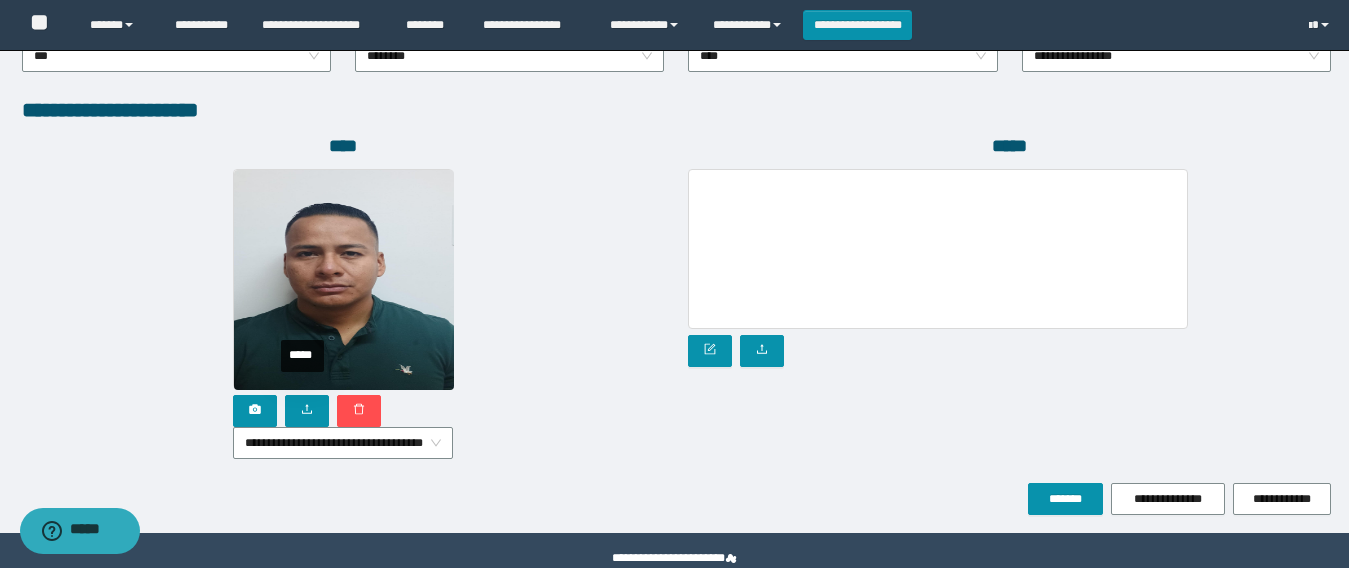scroll, scrollTop: 1169, scrollLeft: 0, axis: vertical 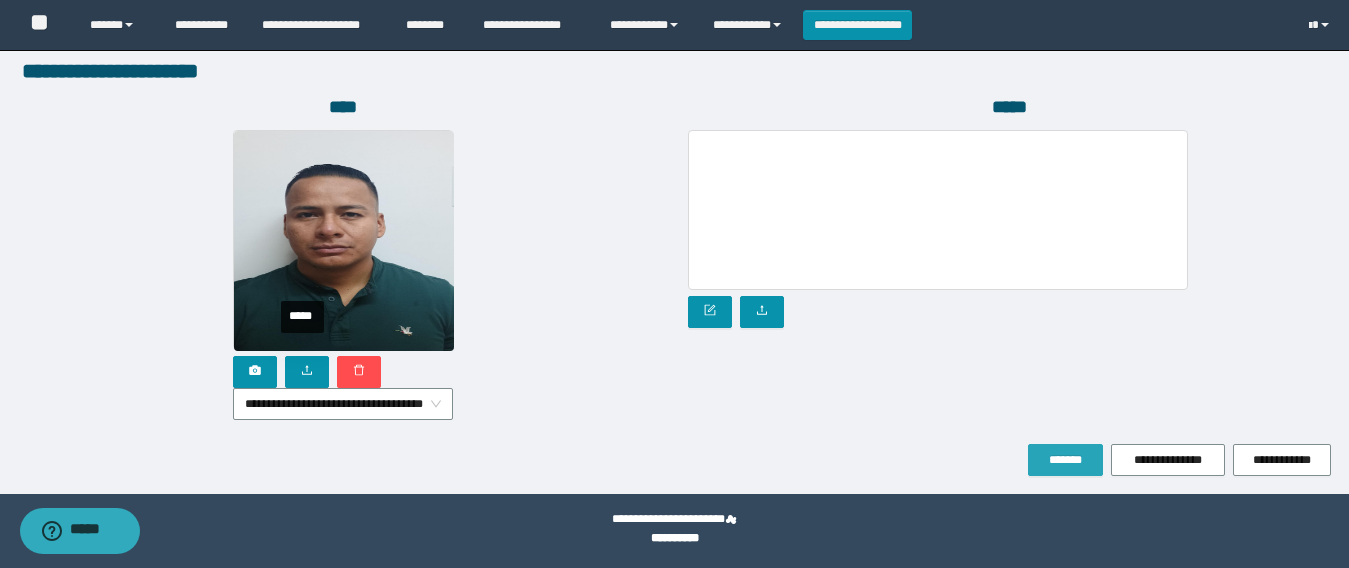click on "*******" at bounding box center [1065, 460] 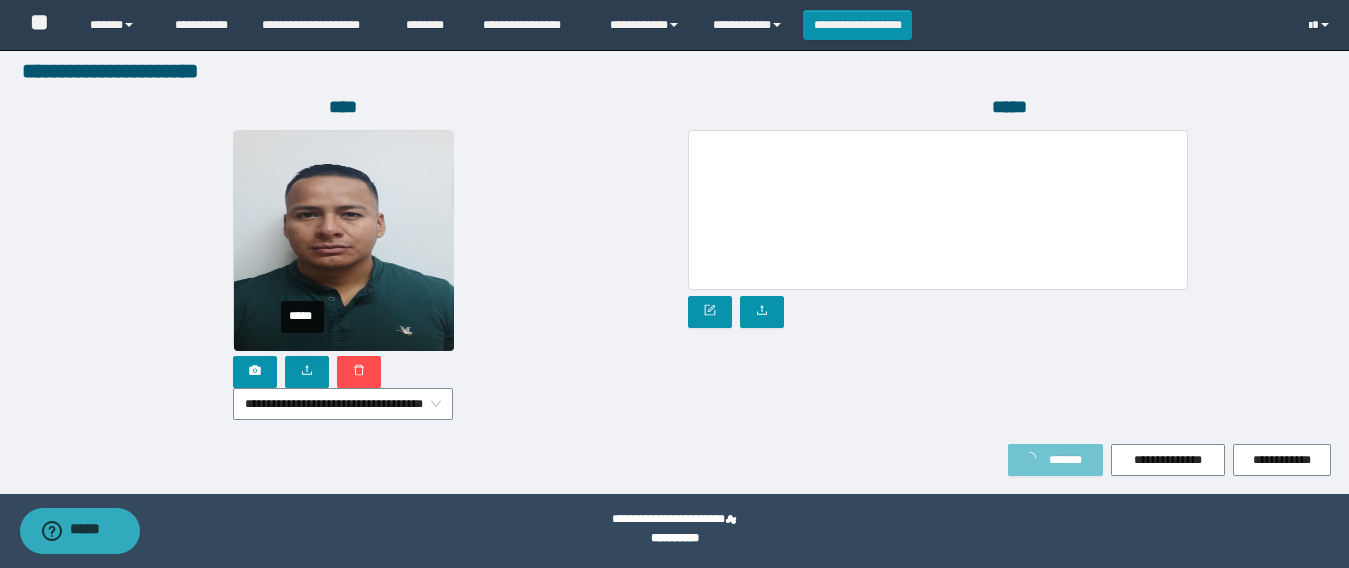 scroll, scrollTop: 1221, scrollLeft: 0, axis: vertical 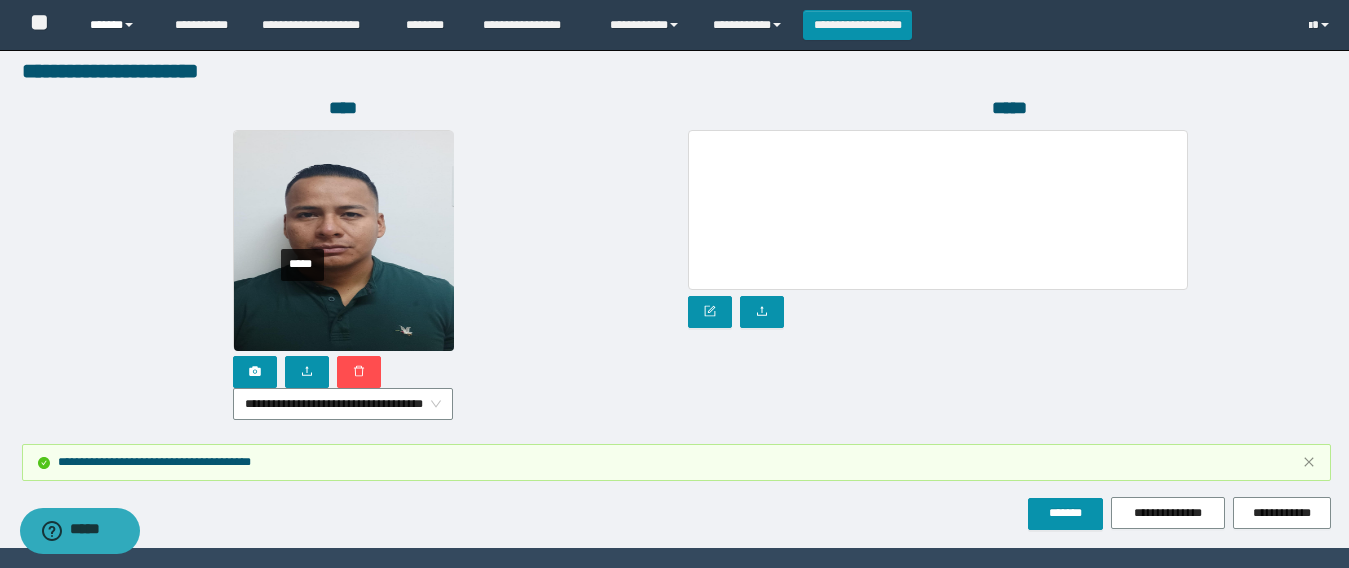 click on "******" at bounding box center [117, 25] 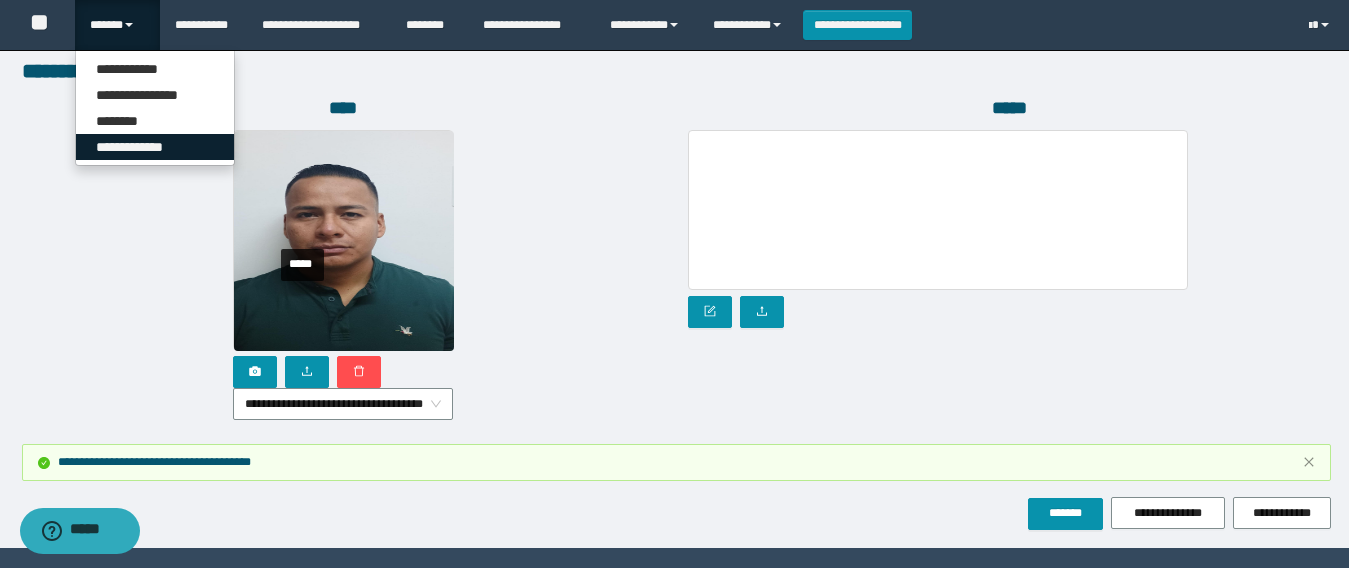 drag, startPoint x: 153, startPoint y: 143, endPoint x: 227, endPoint y: 333, distance: 203.90193 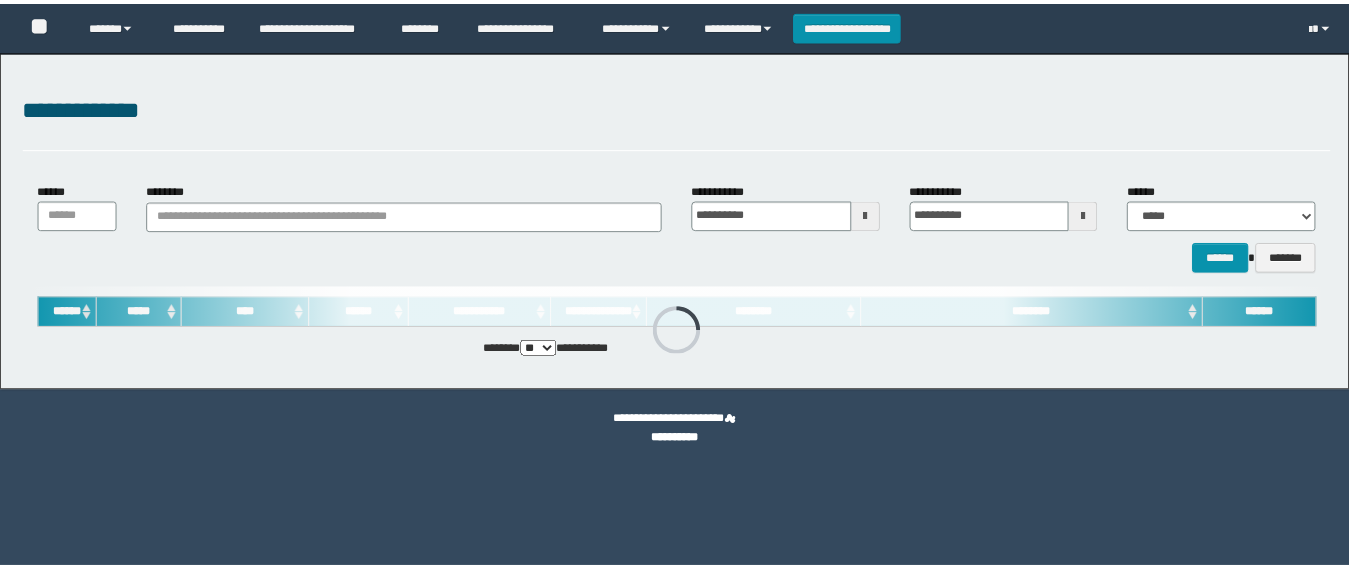 scroll, scrollTop: 0, scrollLeft: 0, axis: both 